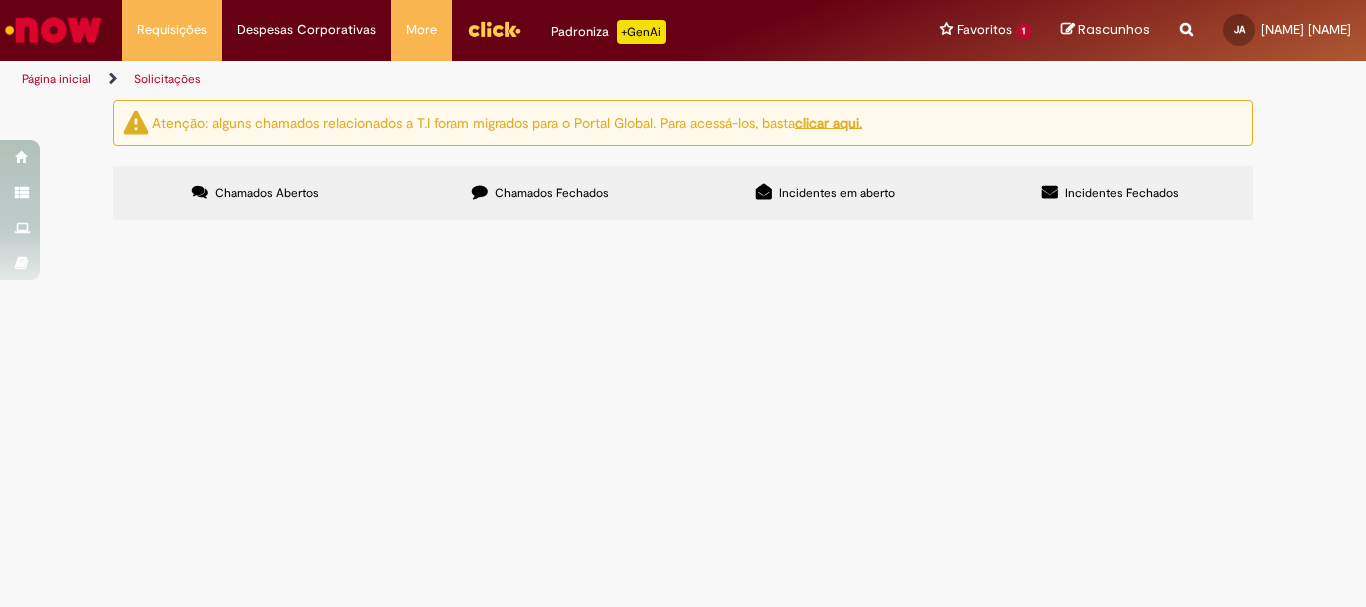 click on "Chamados Fechados" at bounding box center (540, 193) 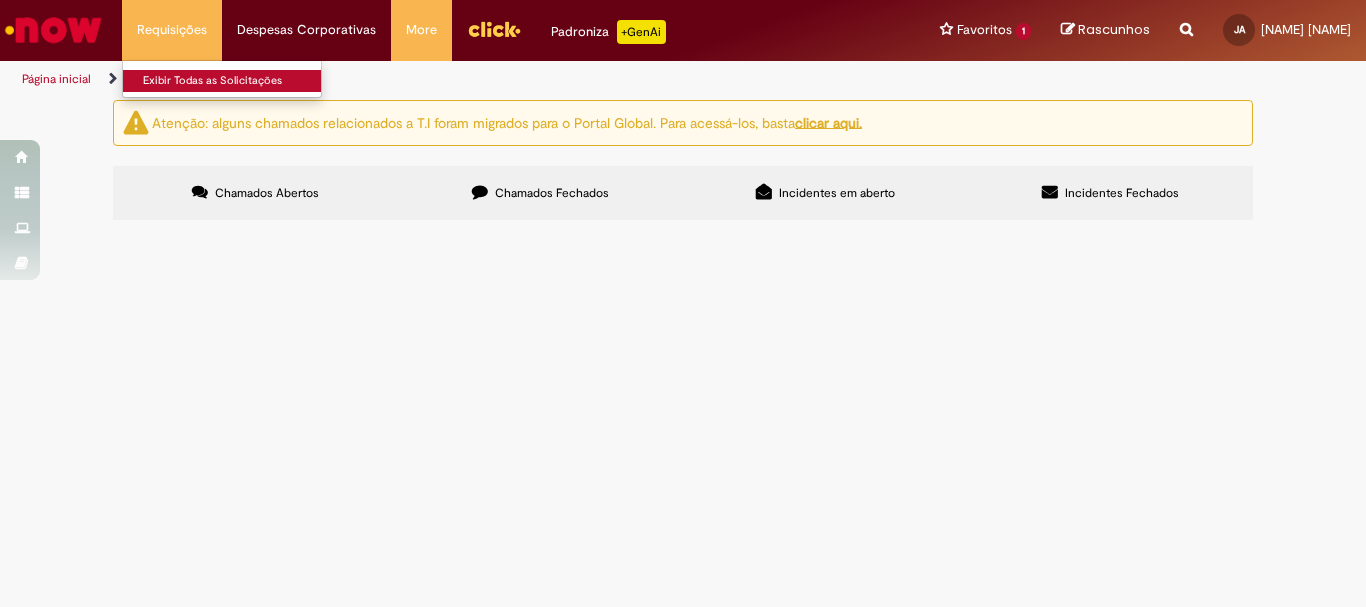 click on "Exibir Todas as Solicitações" at bounding box center (233, 81) 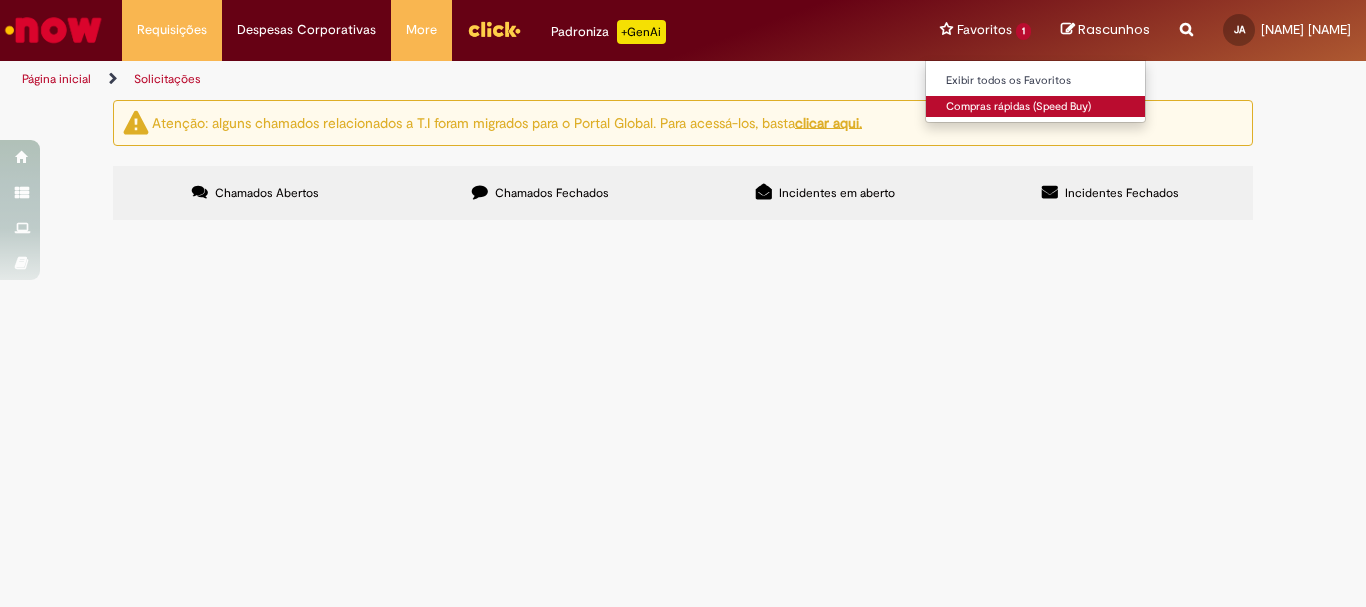 click on "Compras rápidas (Speed Buy)" at bounding box center (1036, 107) 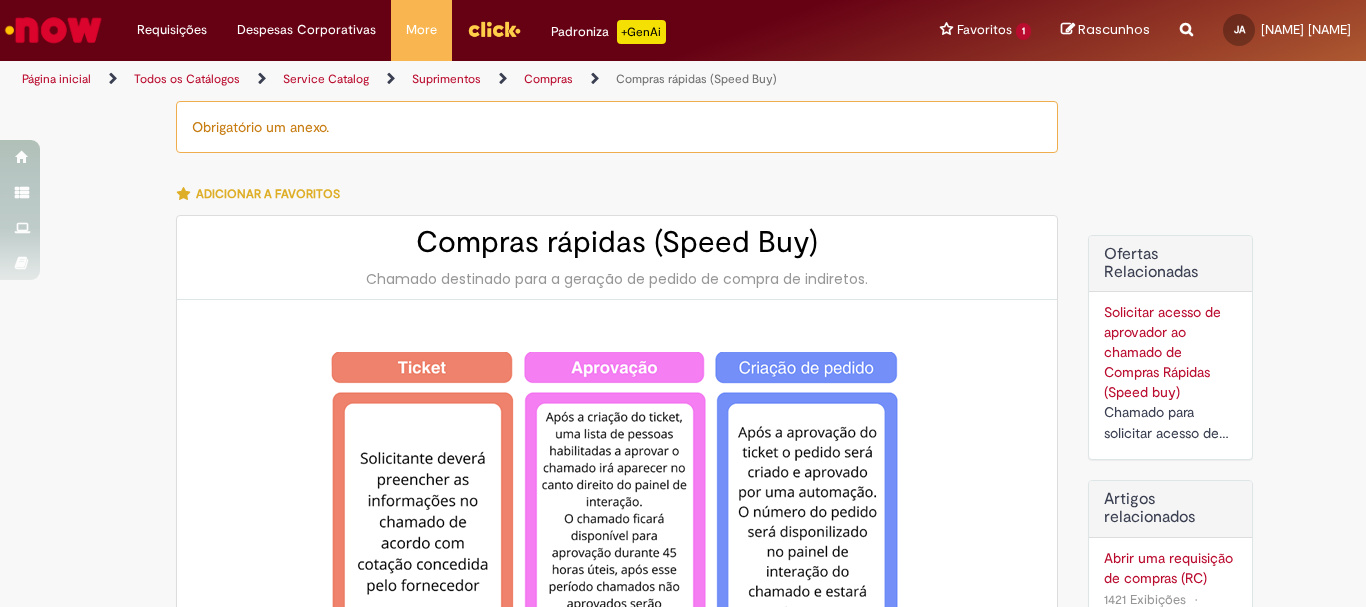 type on "********" 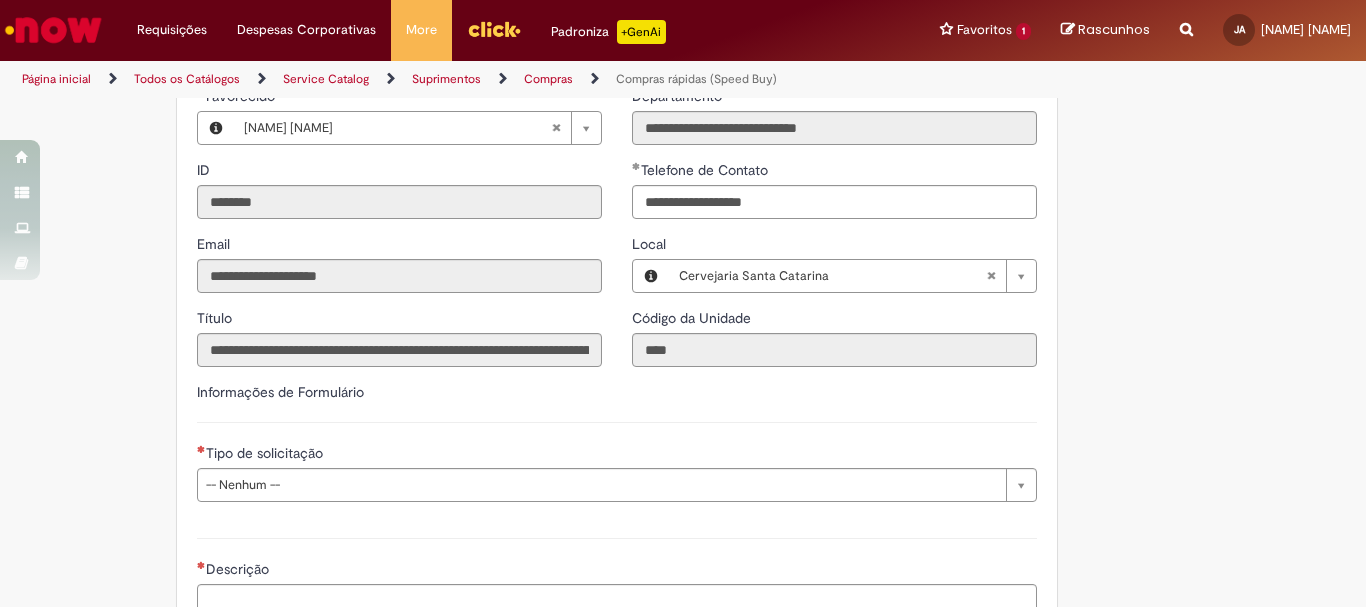 scroll, scrollTop: 2500, scrollLeft: 0, axis: vertical 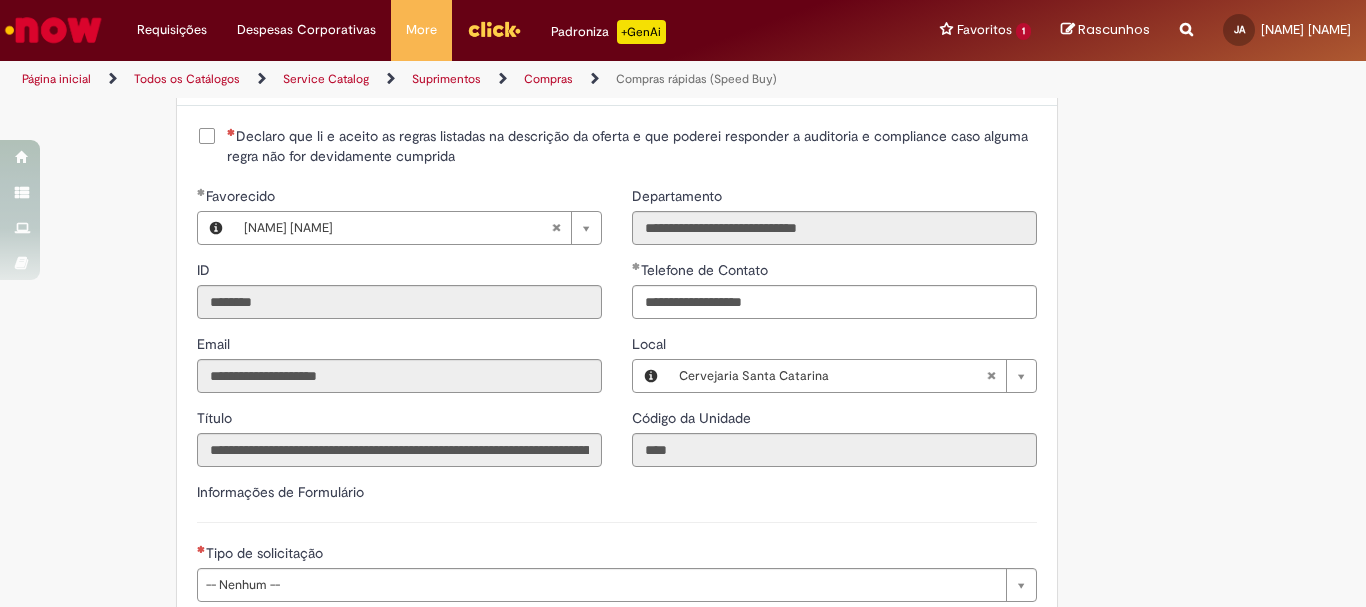 click on "Declaro que li e aceito as regras listadas na descrição da oferta e que poderei responder a auditoria e compliance caso alguma regra não for devidamente cumprida" at bounding box center (632, 146) 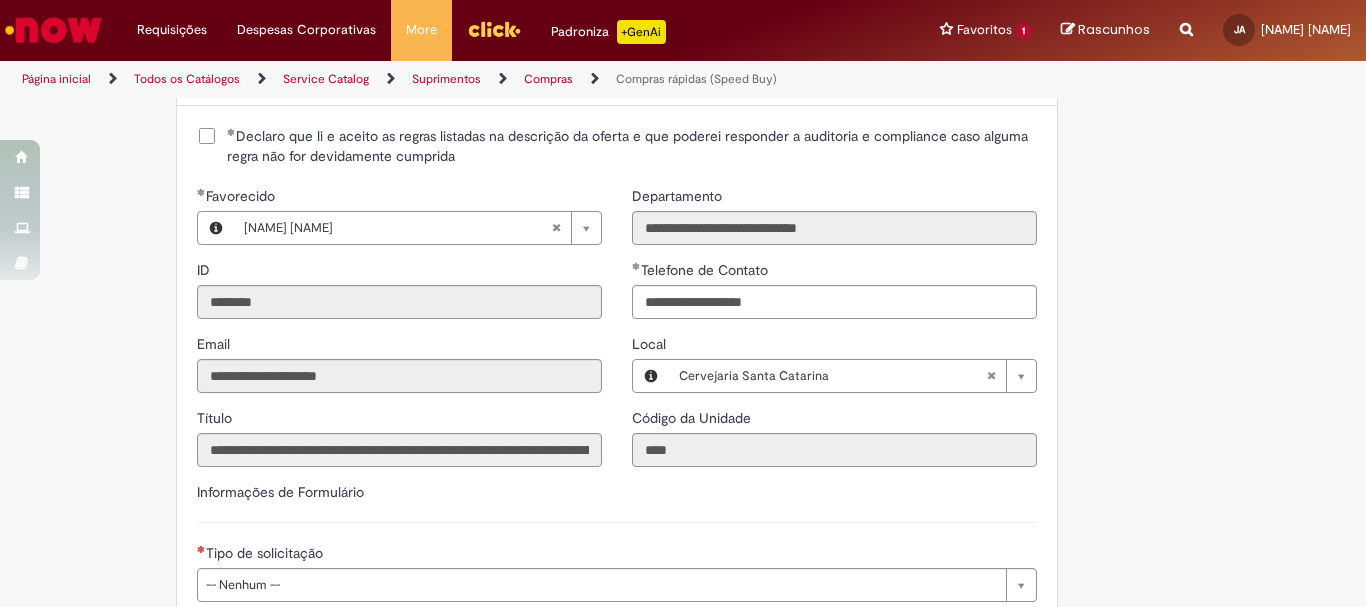 scroll, scrollTop: 2800, scrollLeft: 0, axis: vertical 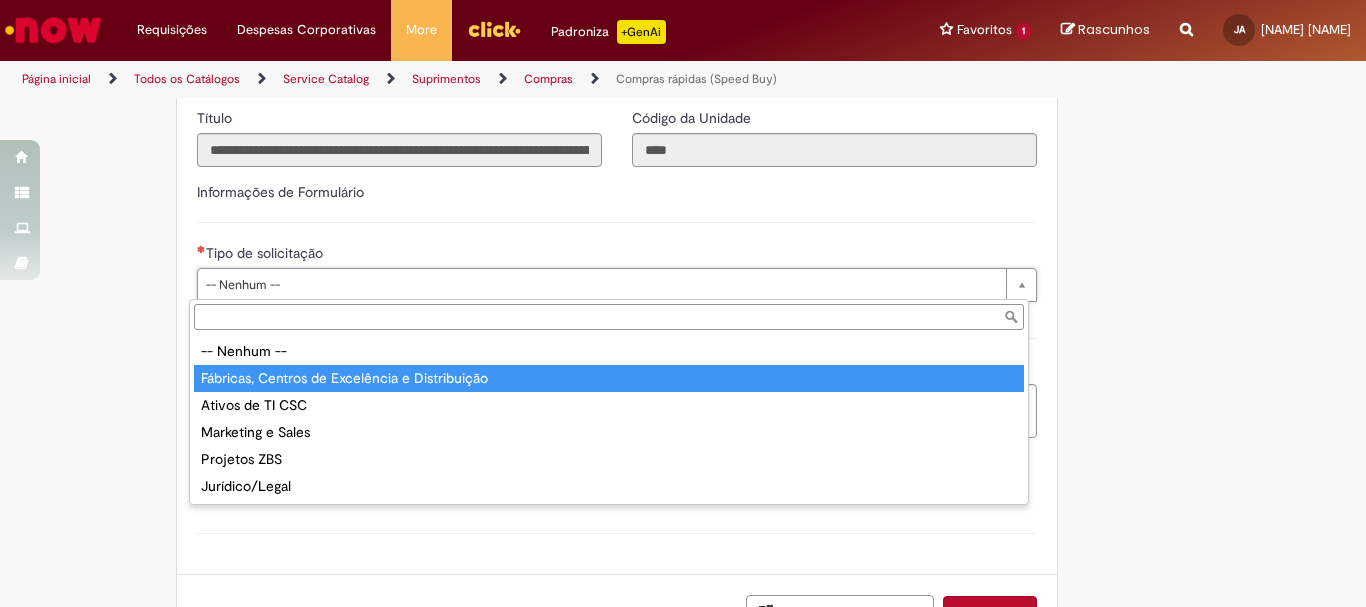 type on "**********" 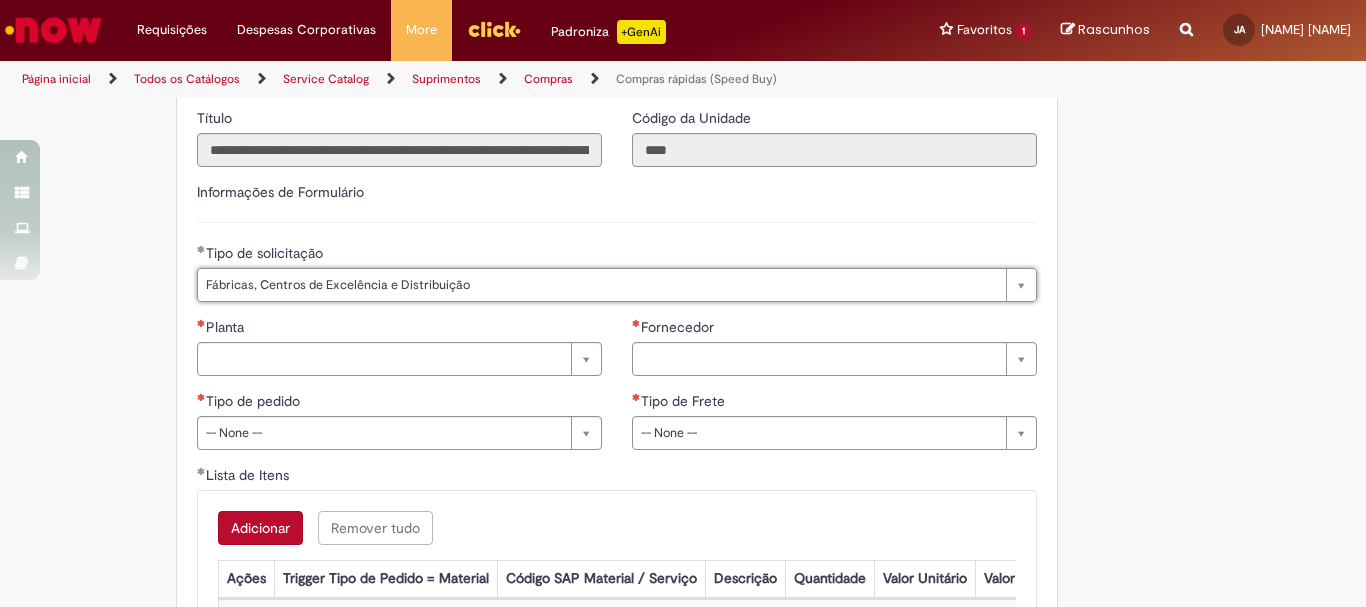 scroll, scrollTop: 2900, scrollLeft: 0, axis: vertical 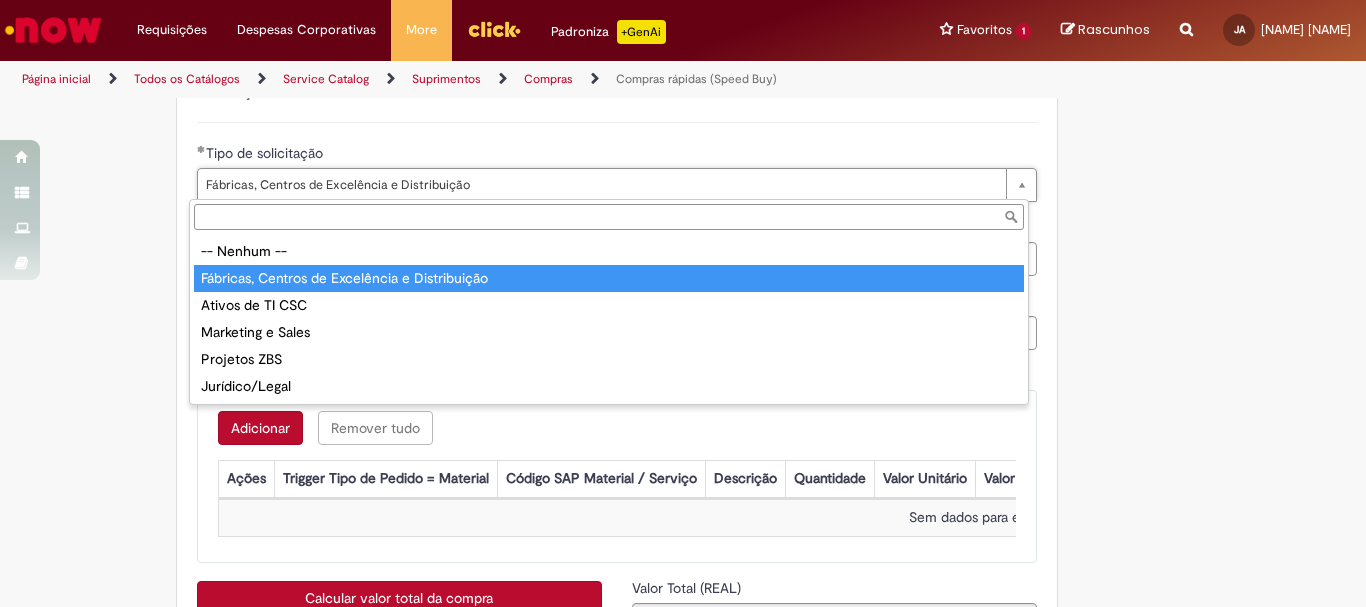 type on "**********" 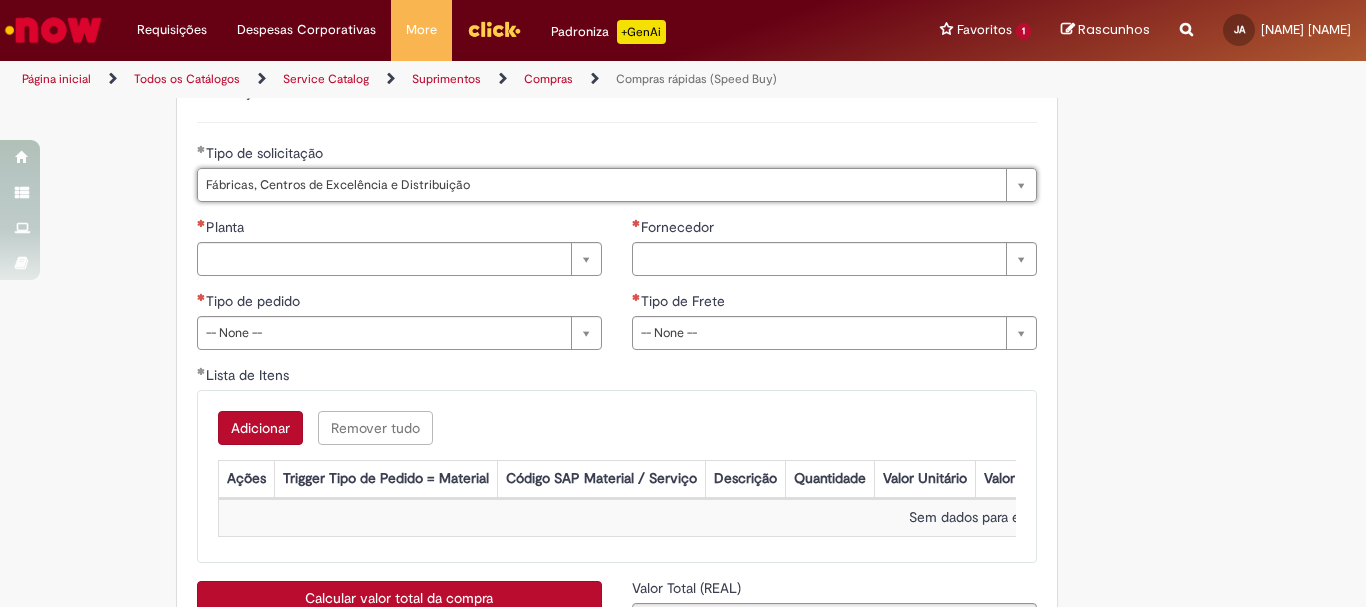 scroll, scrollTop: 0, scrollLeft: 288, axis: horizontal 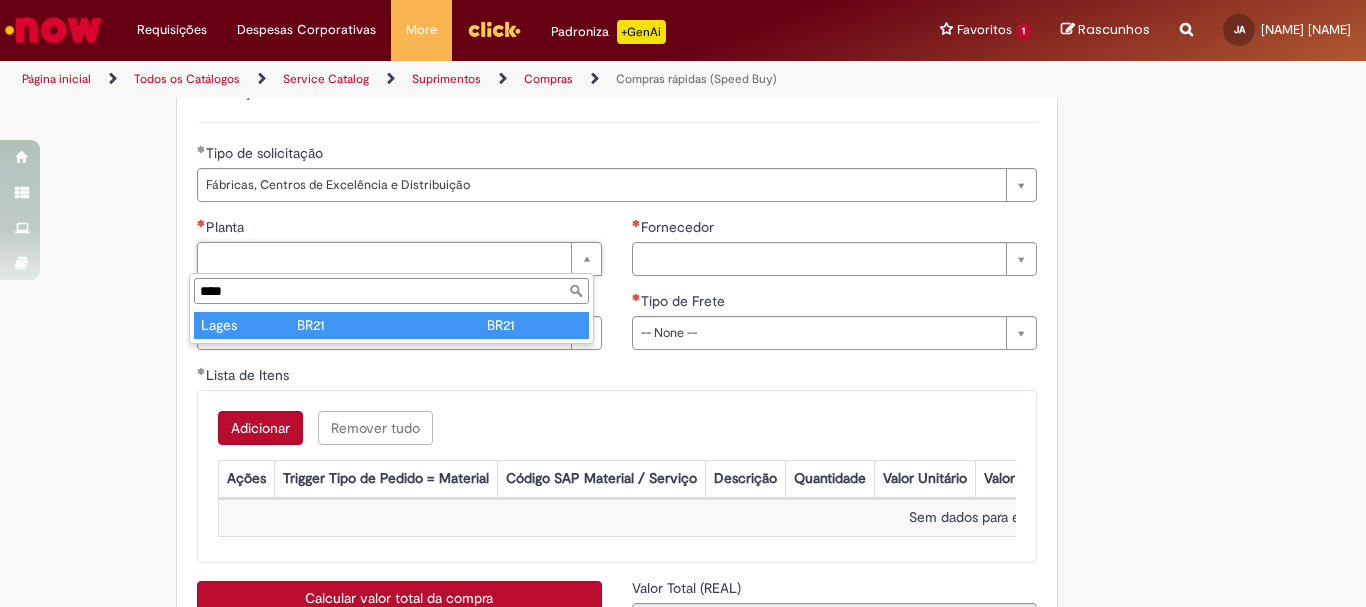 type on "****" 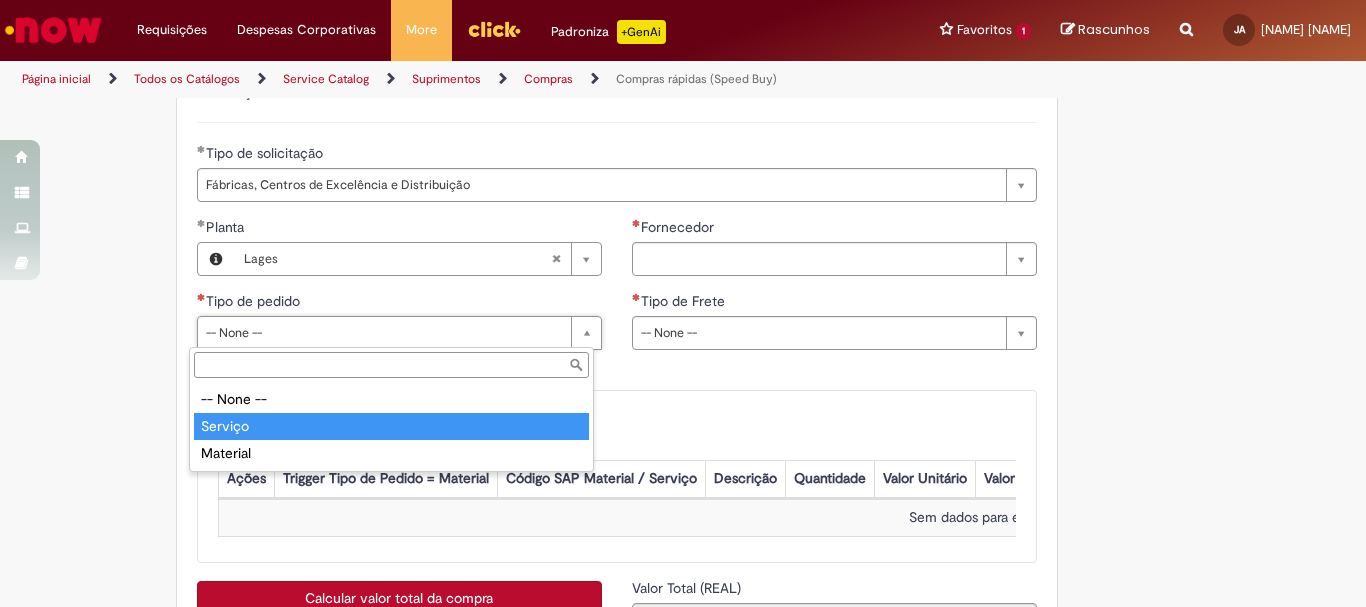 drag, startPoint x: 230, startPoint y: 425, endPoint x: 338, endPoint y: 393, distance: 112.64102 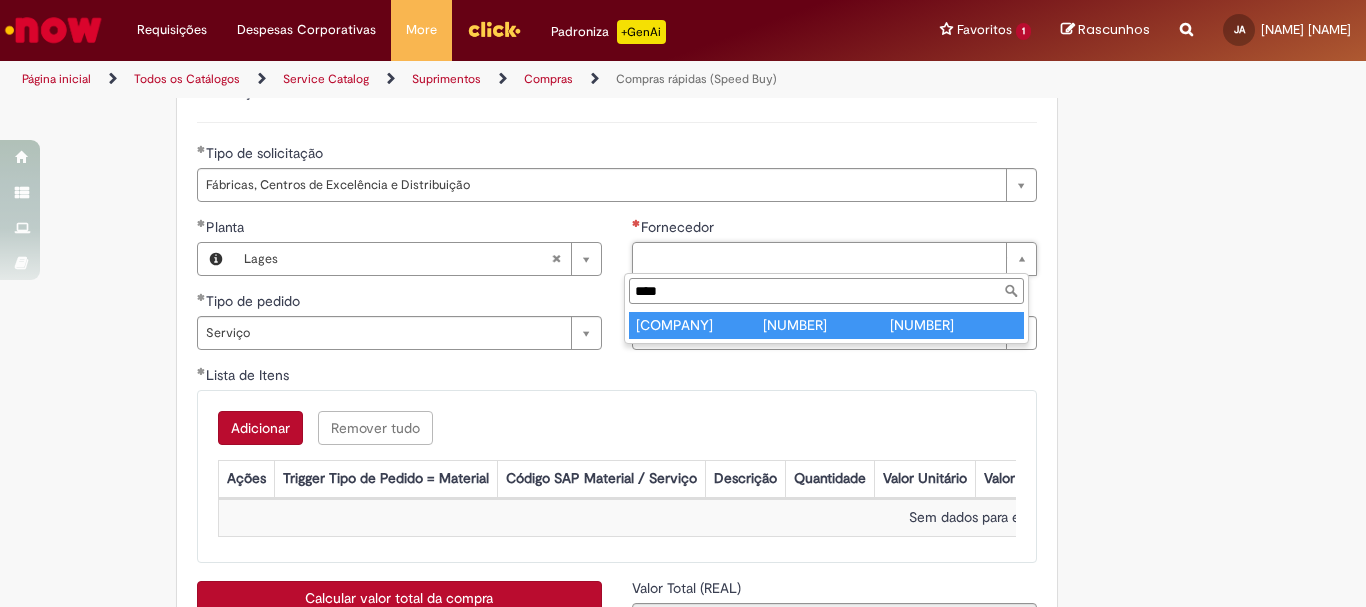 type on "****" 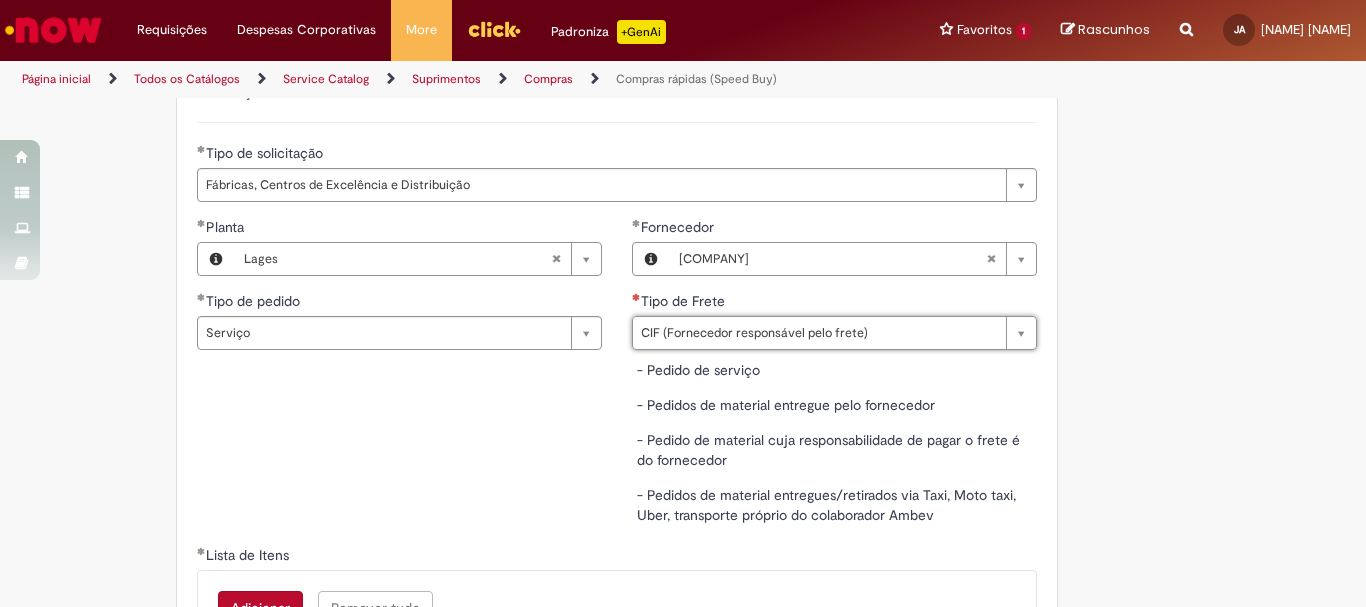 type on "**********" 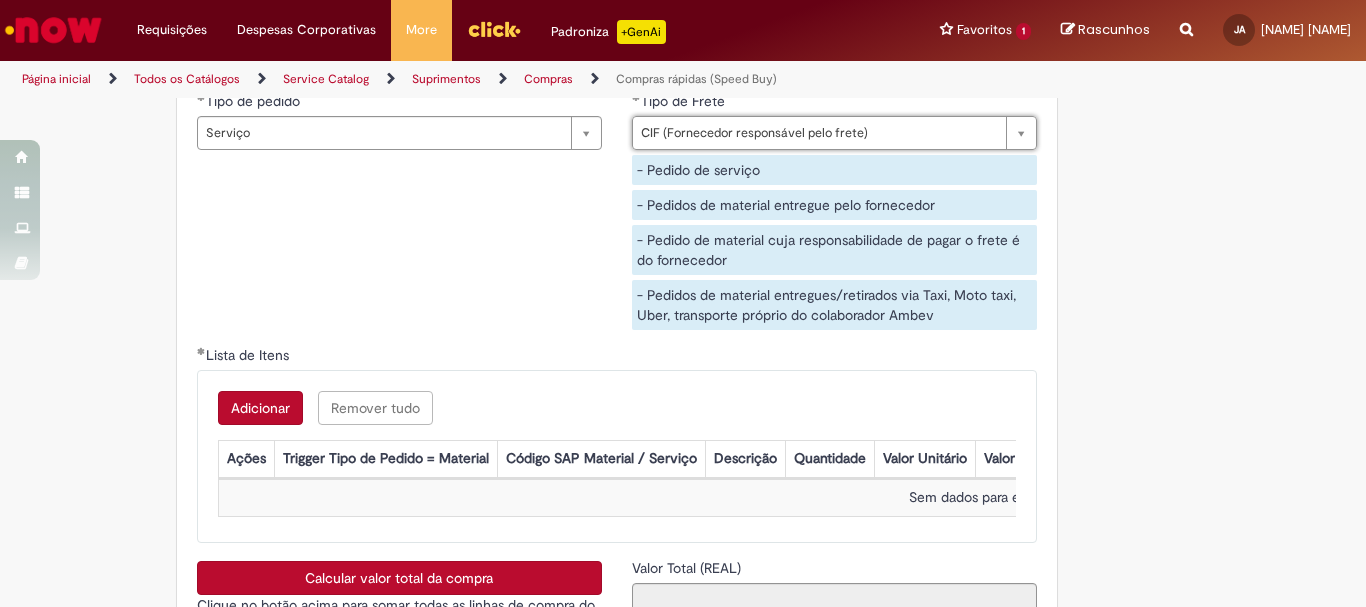 scroll, scrollTop: 3300, scrollLeft: 0, axis: vertical 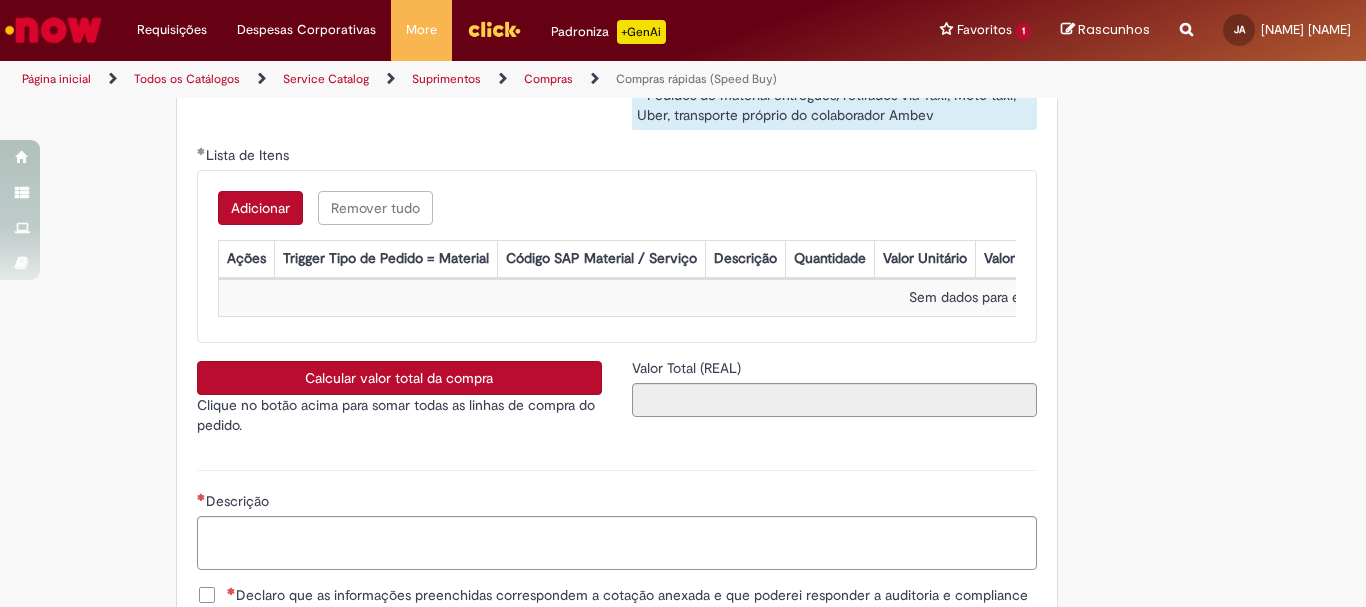 click on "Adicionar" at bounding box center (260, 208) 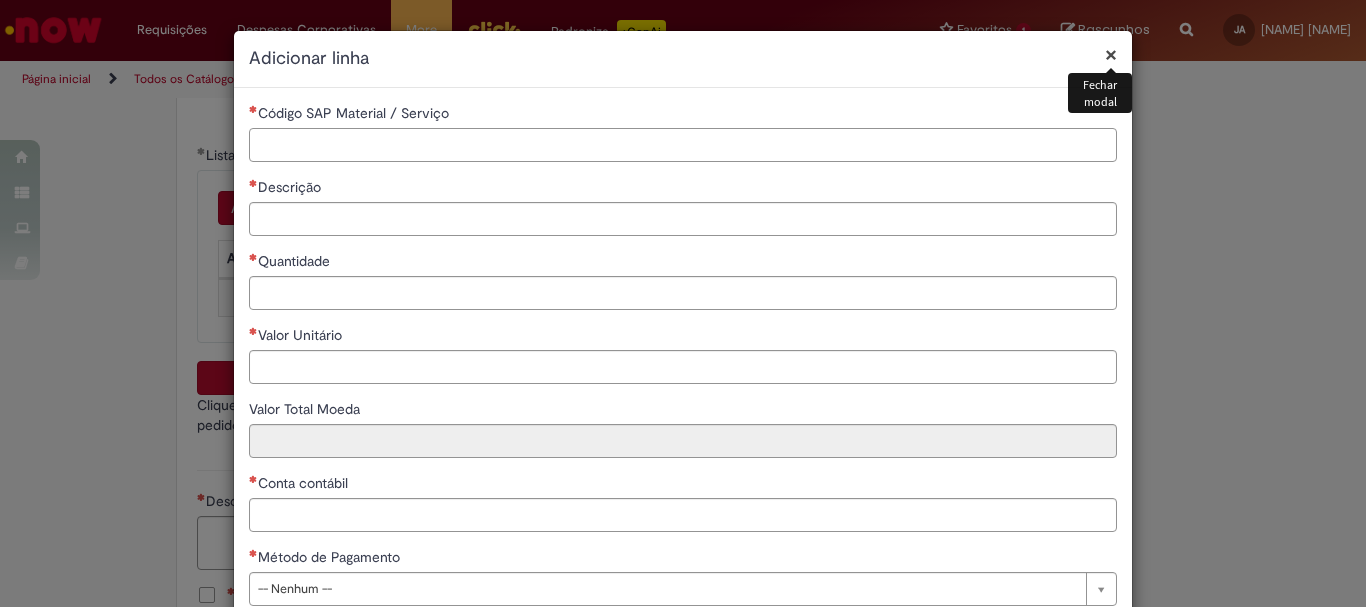 click on "Código SAP Material / Serviço" at bounding box center [683, 145] 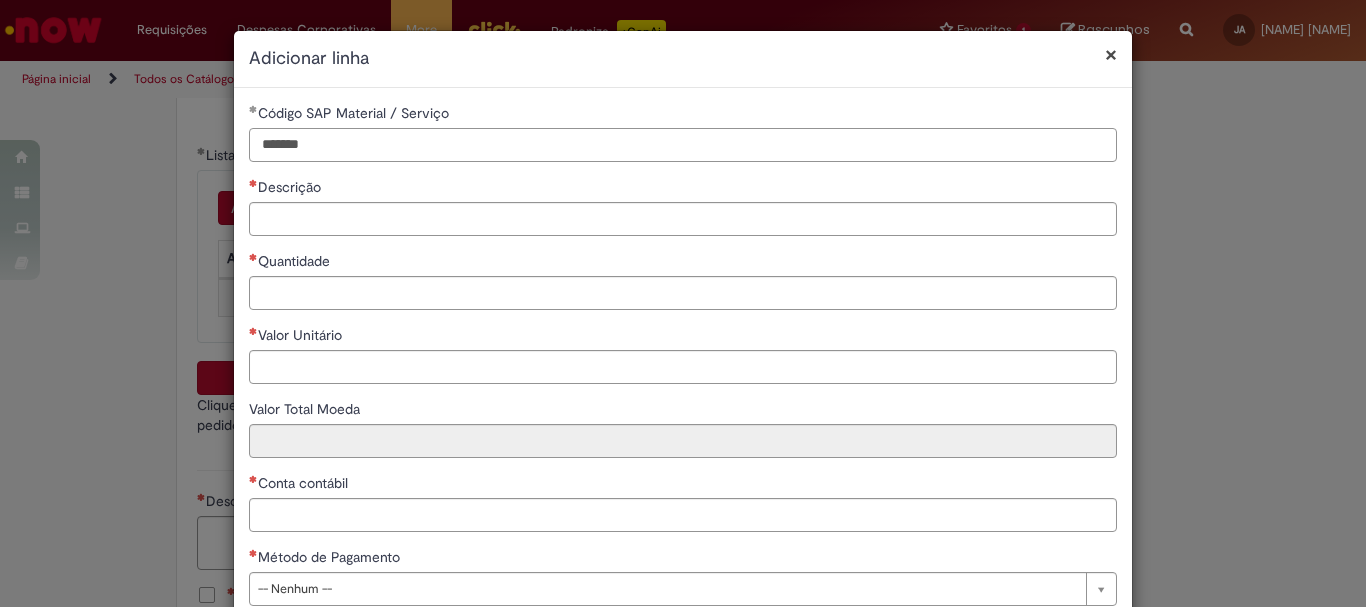 type on "*******" 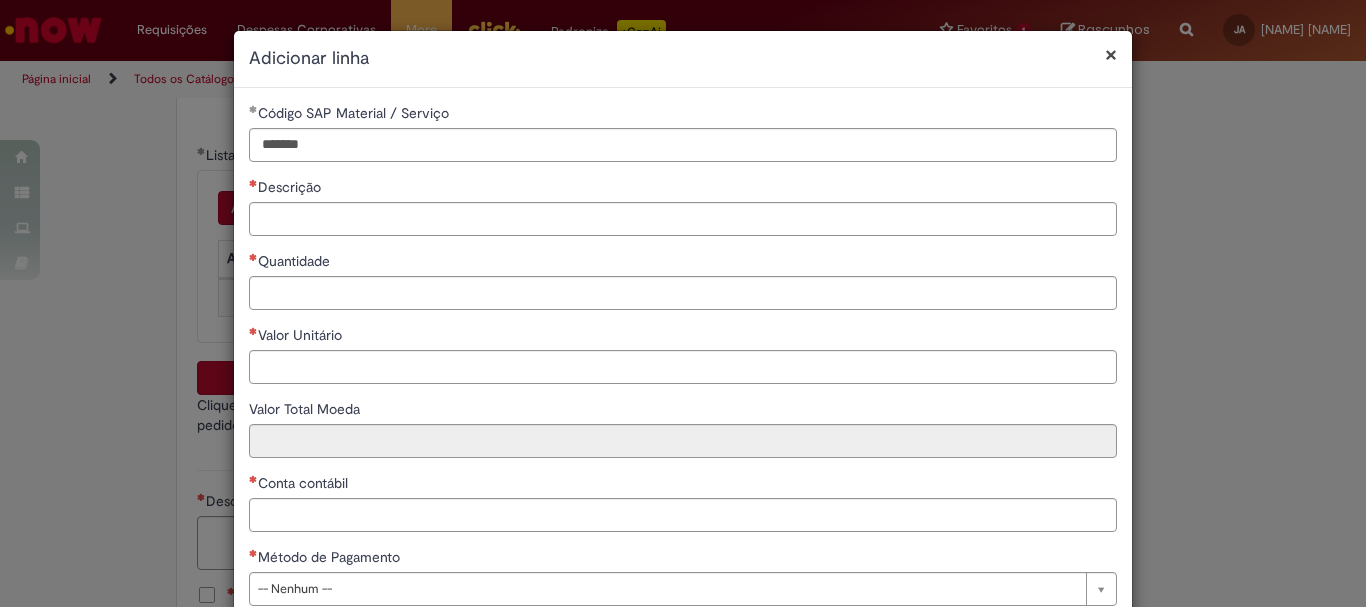 click on "Descrição" at bounding box center (683, 206) 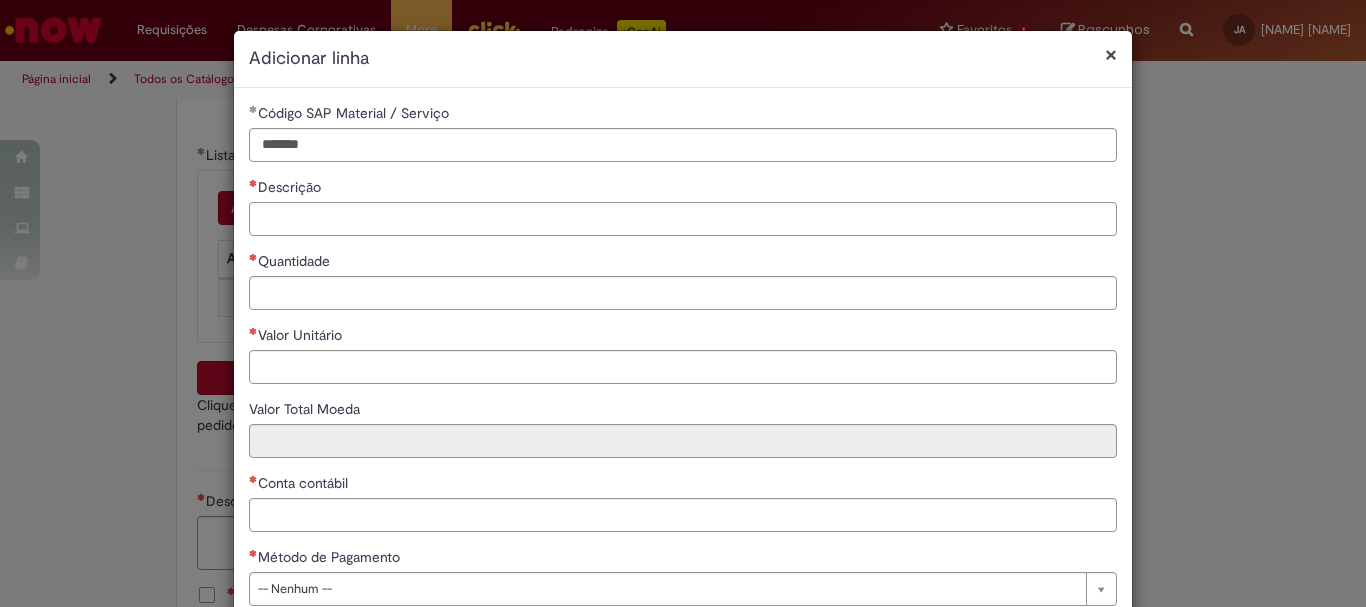 click on "Descrição" at bounding box center [683, 219] 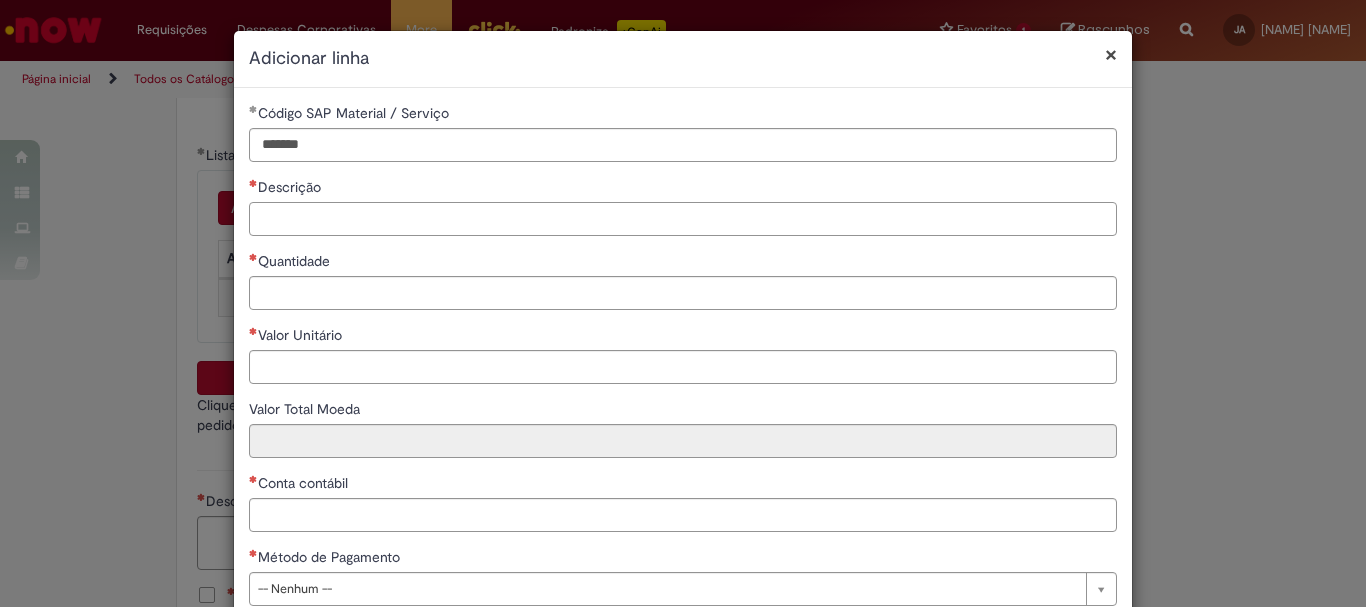 paste on "**********" 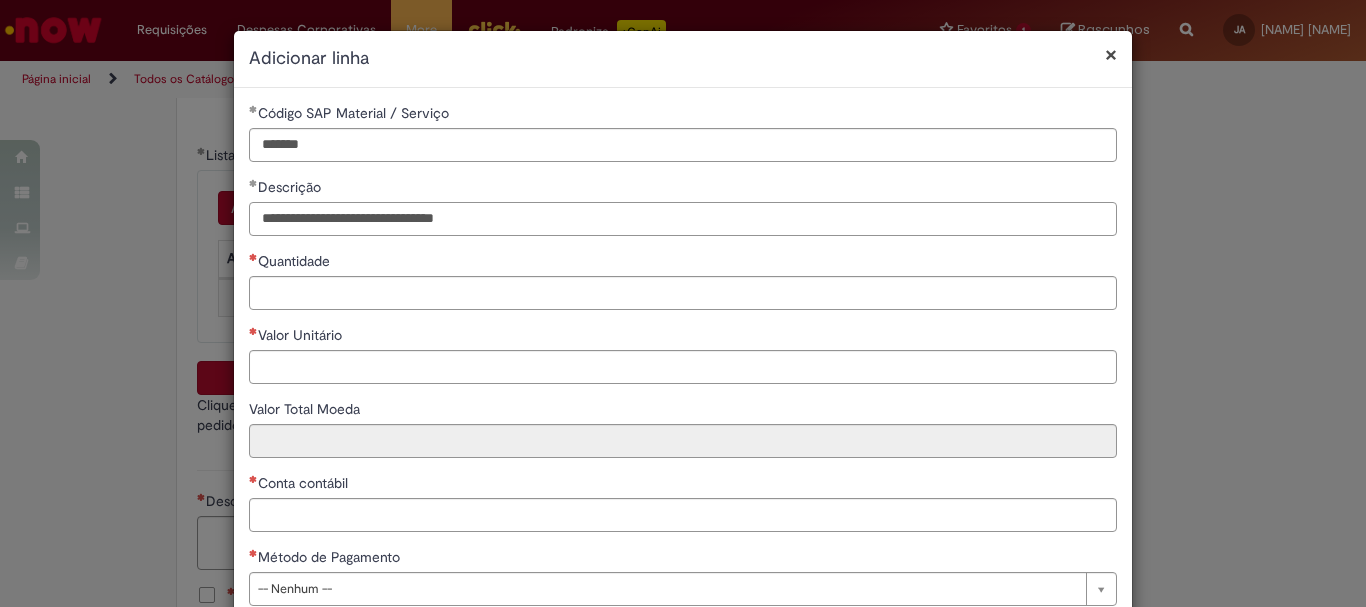 type on "**********" 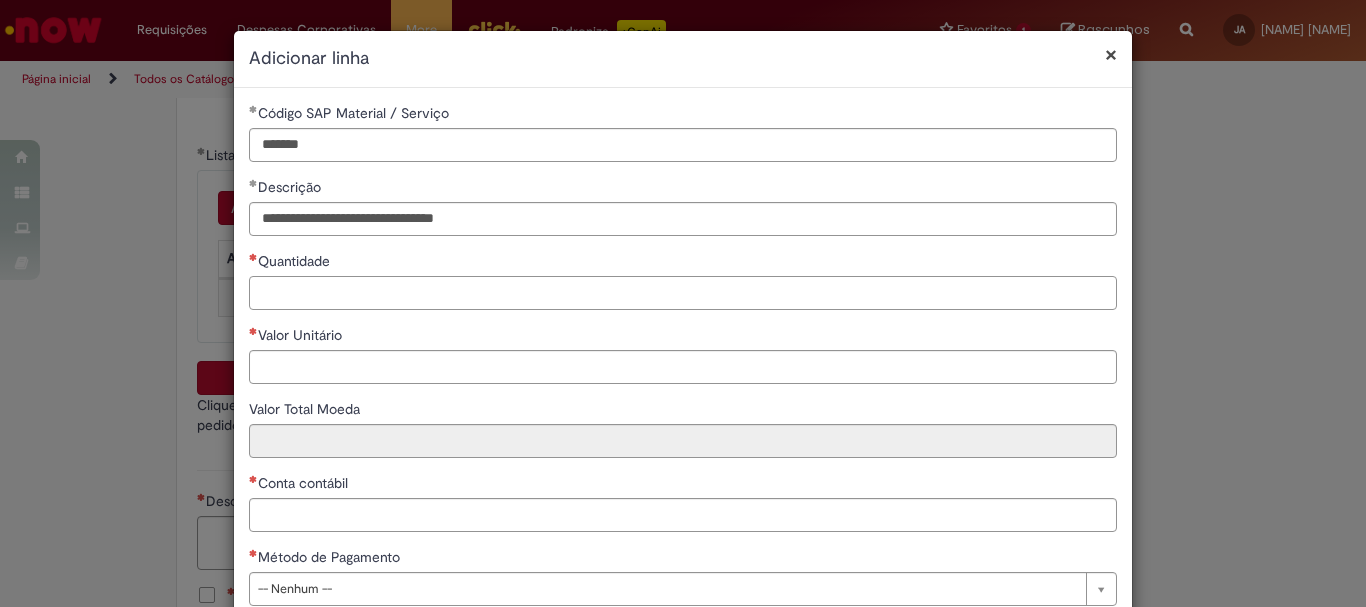 click on "Quantidade" at bounding box center [683, 293] 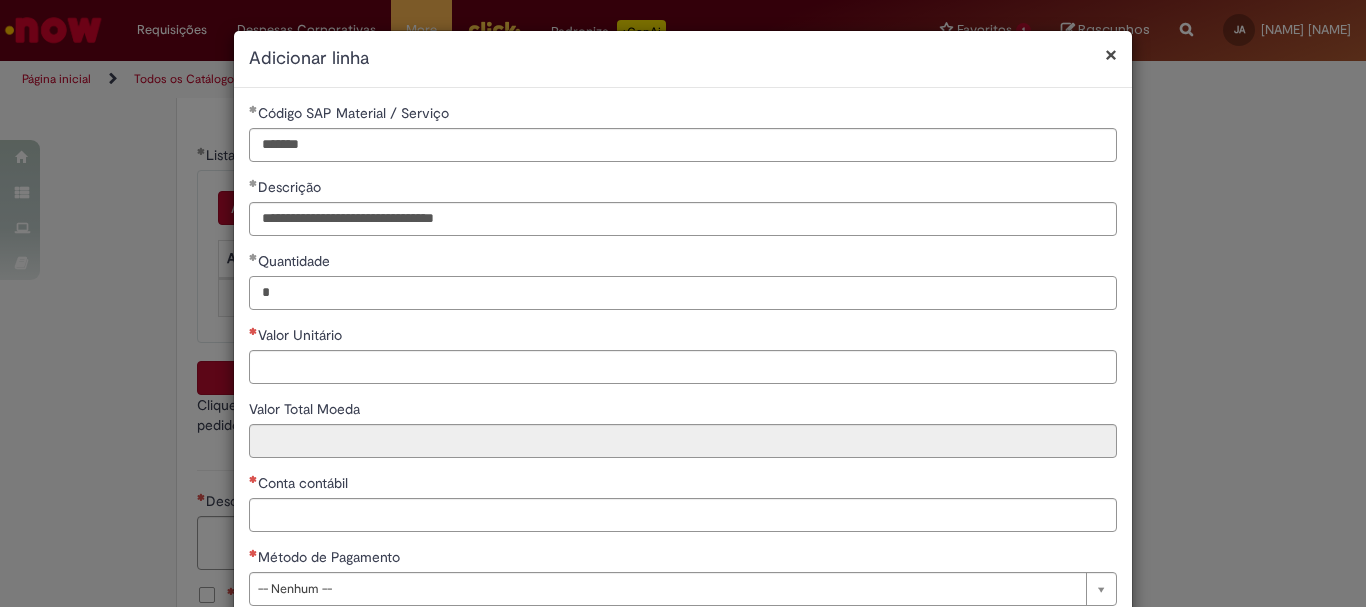 type on "*" 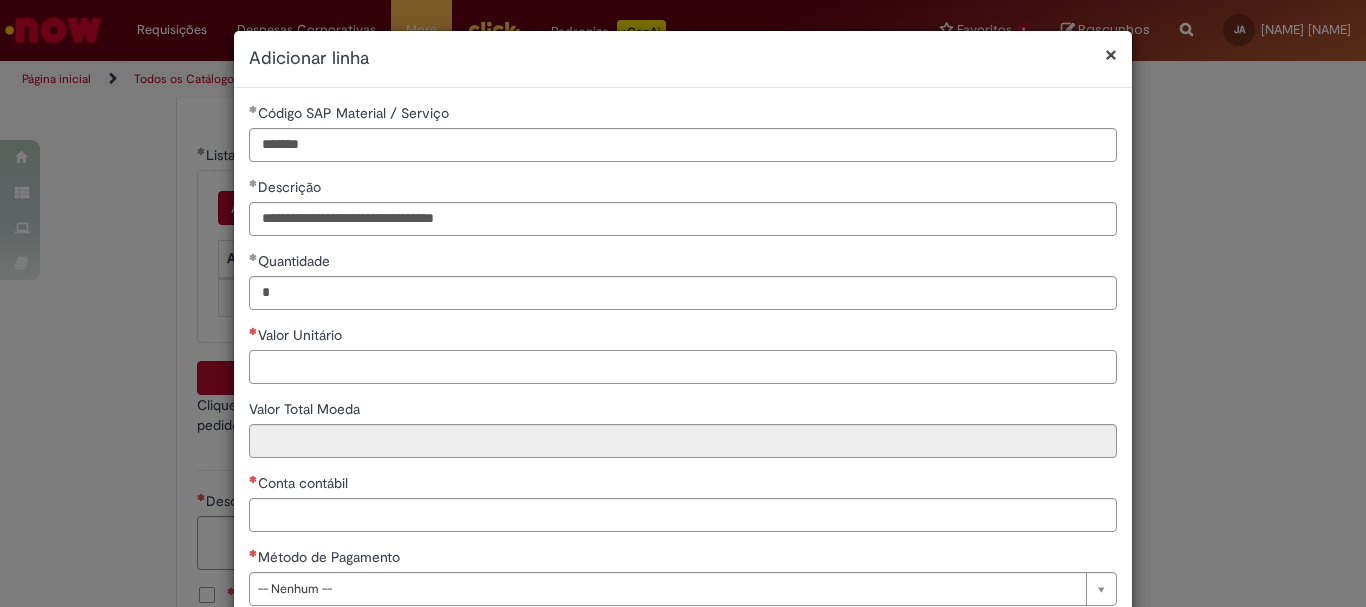 paste on "**********" 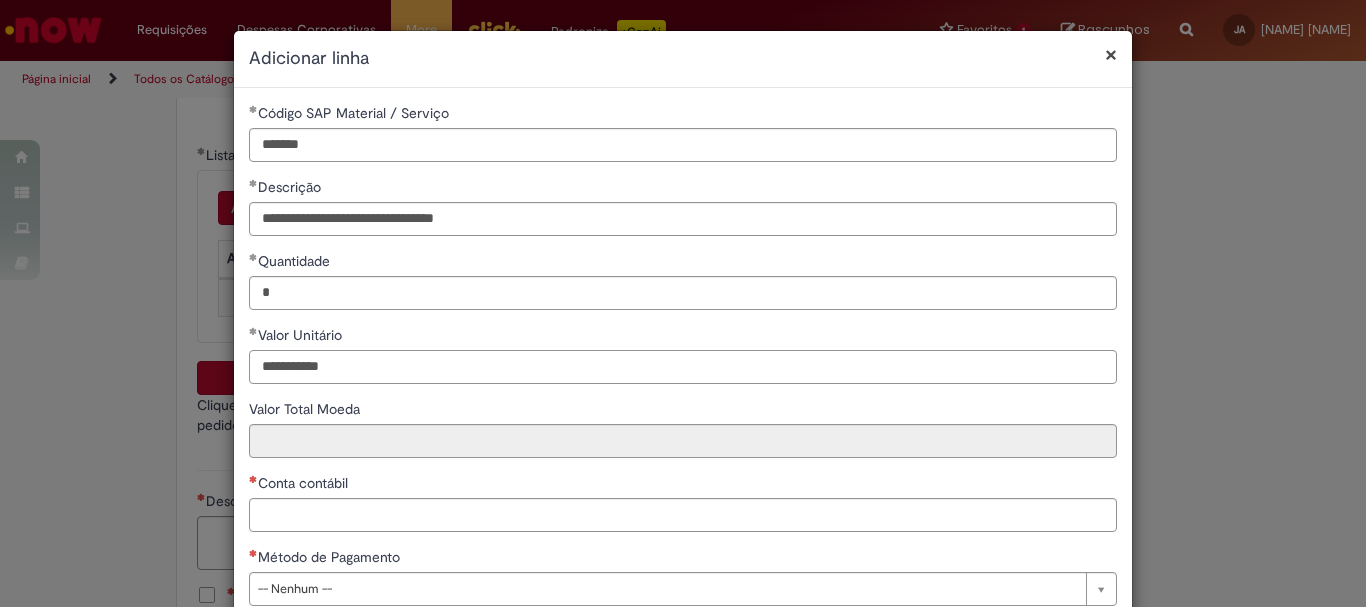 scroll, scrollTop: 100, scrollLeft: 0, axis: vertical 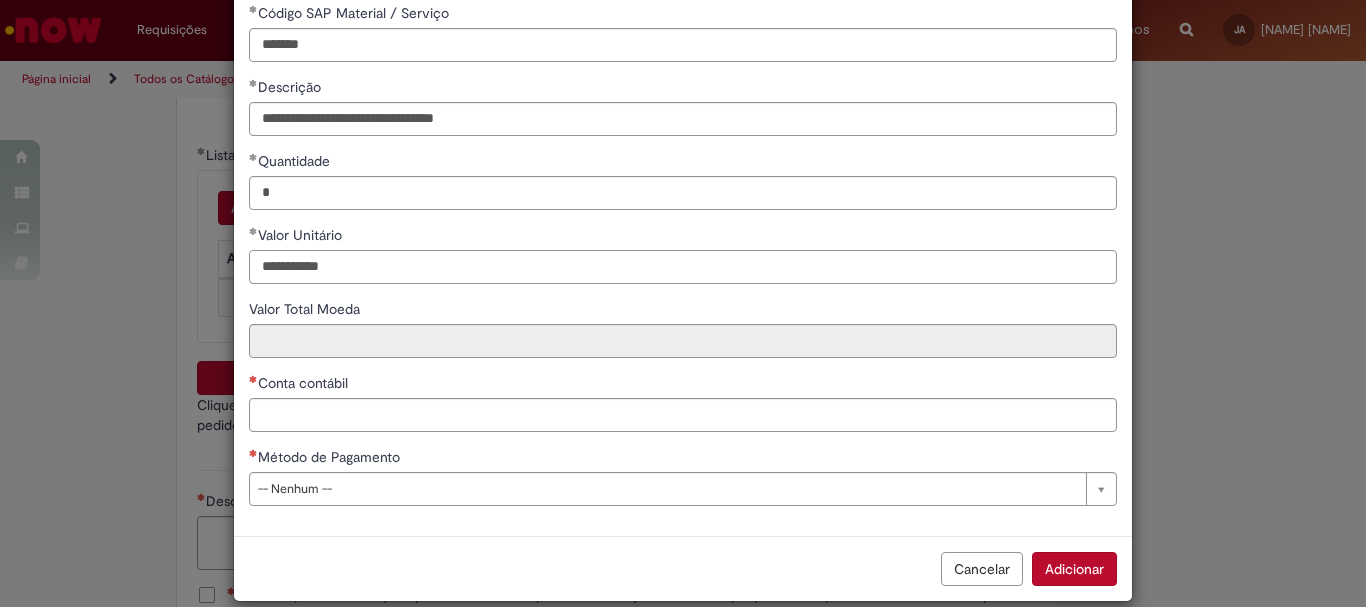 type on "**********" 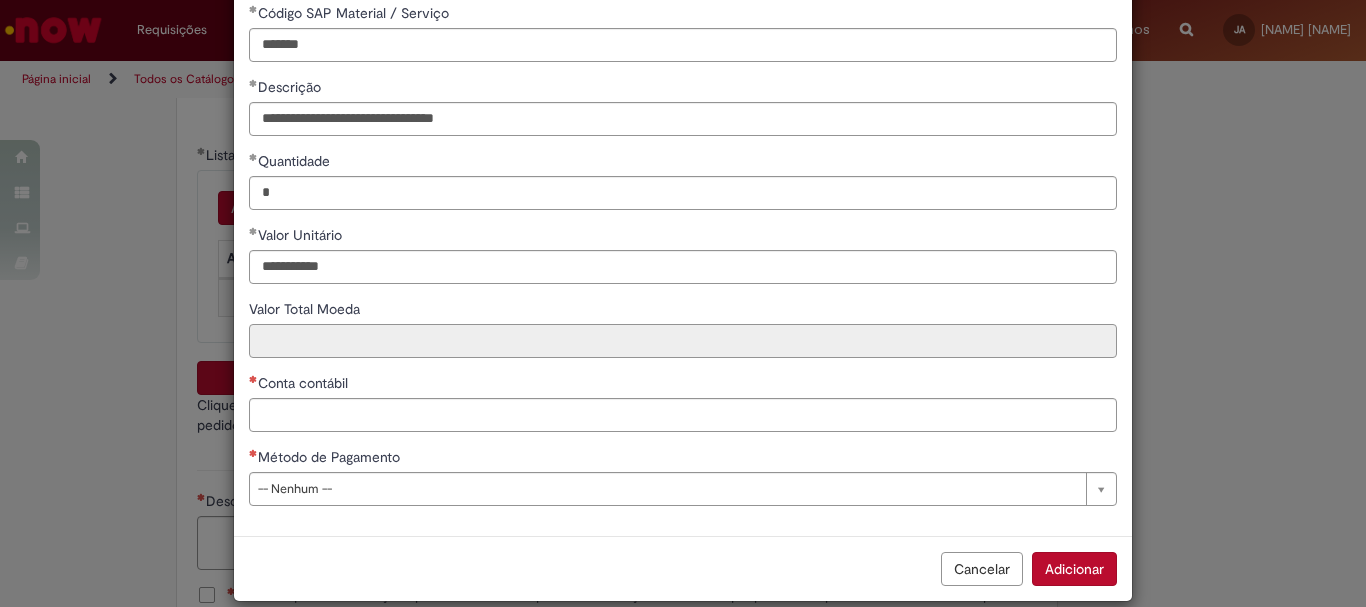 type 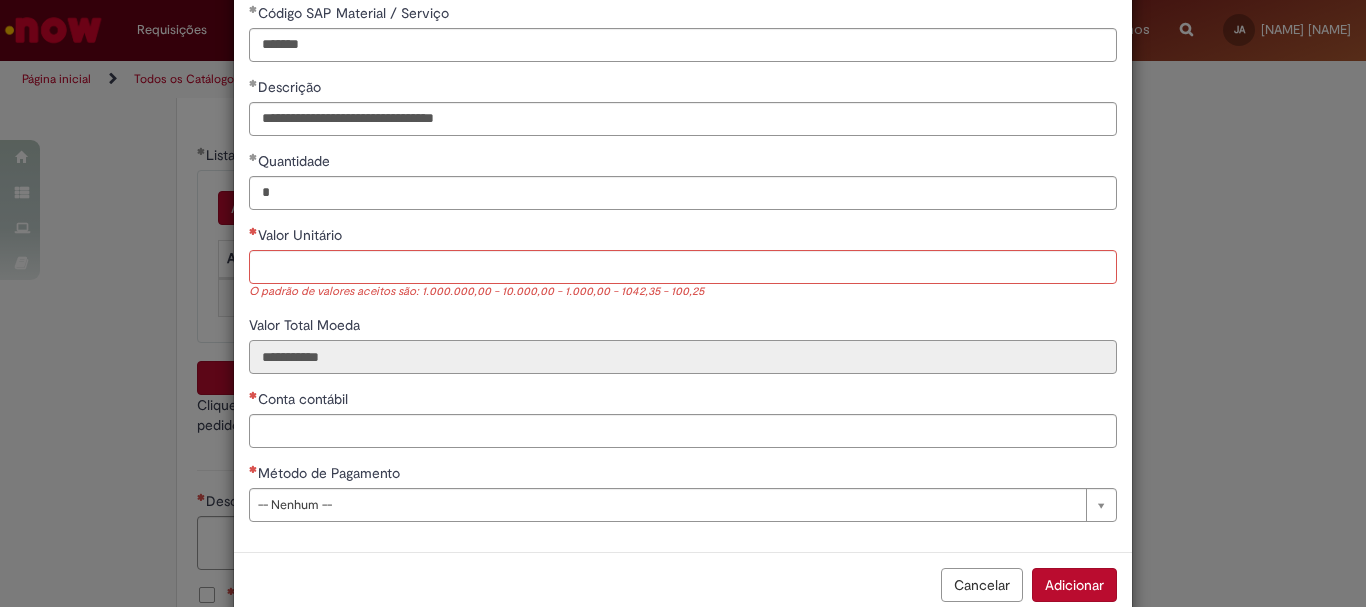 click on "**********" at bounding box center [683, 357] 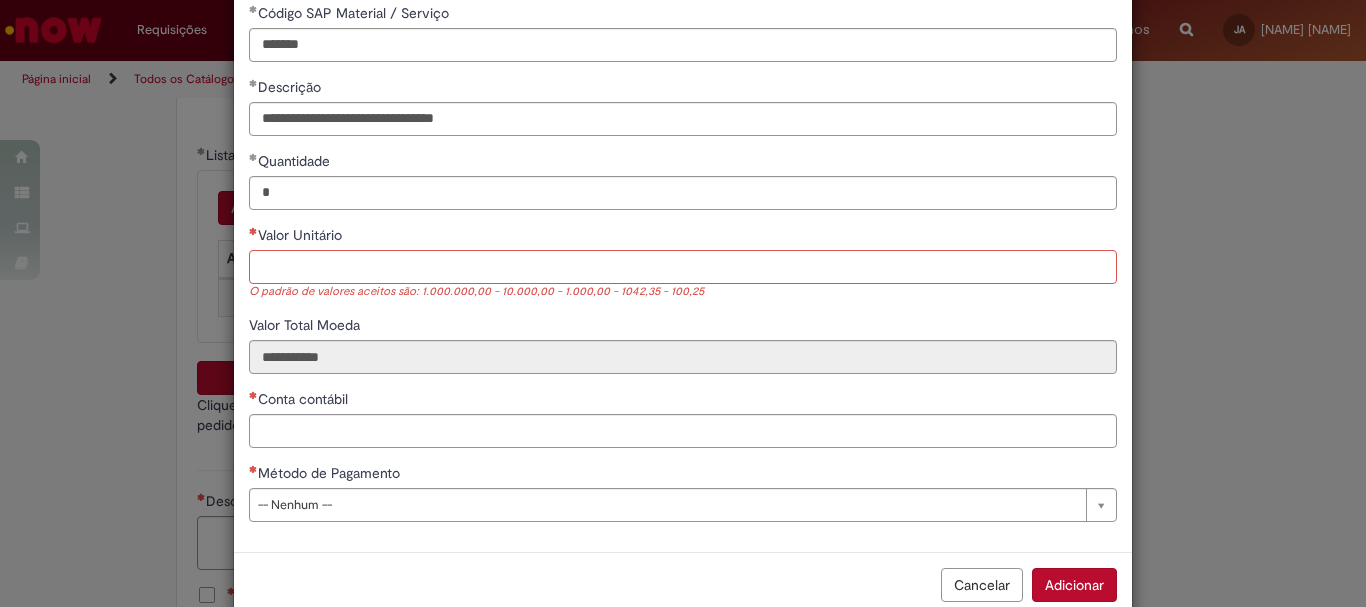 click on "Valor Unitário" at bounding box center (683, 267) 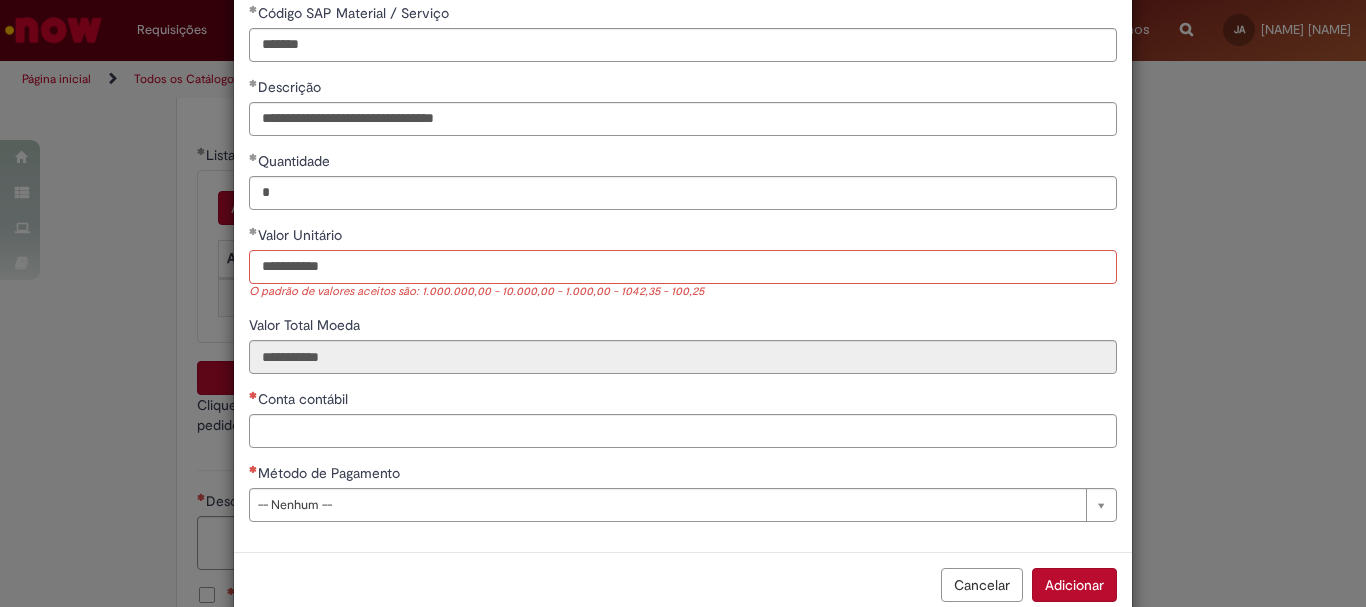 click on "**********" at bounding box center (683, 267) 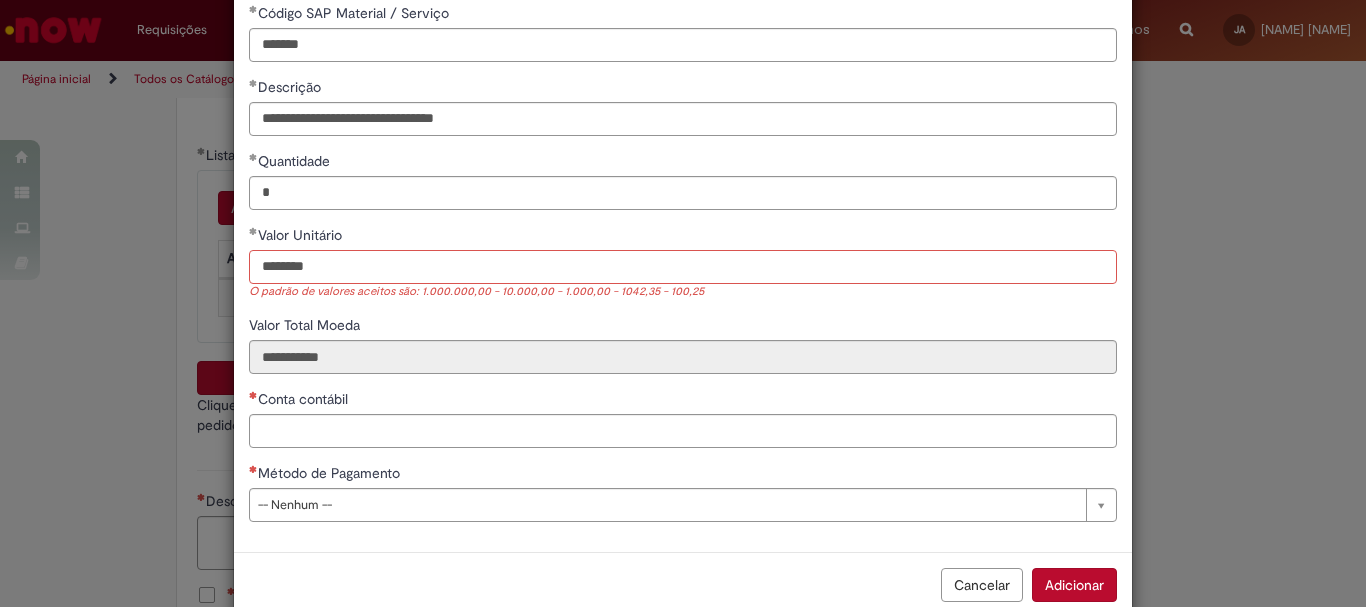 type on "********" 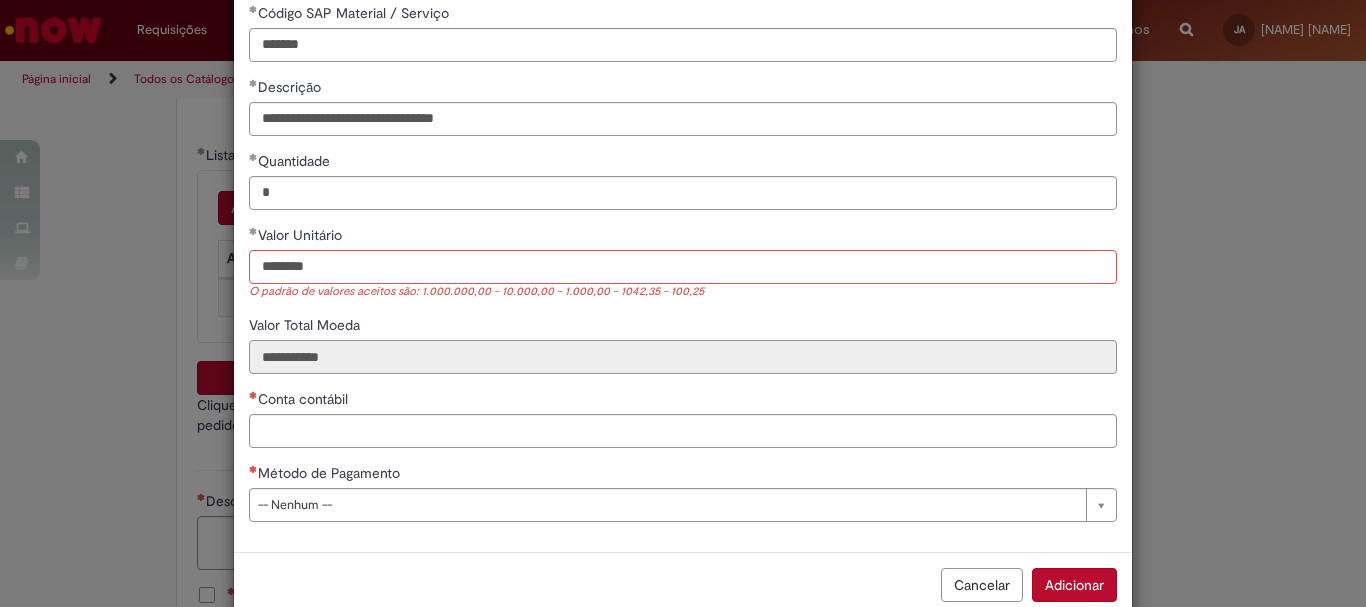 type on "********" 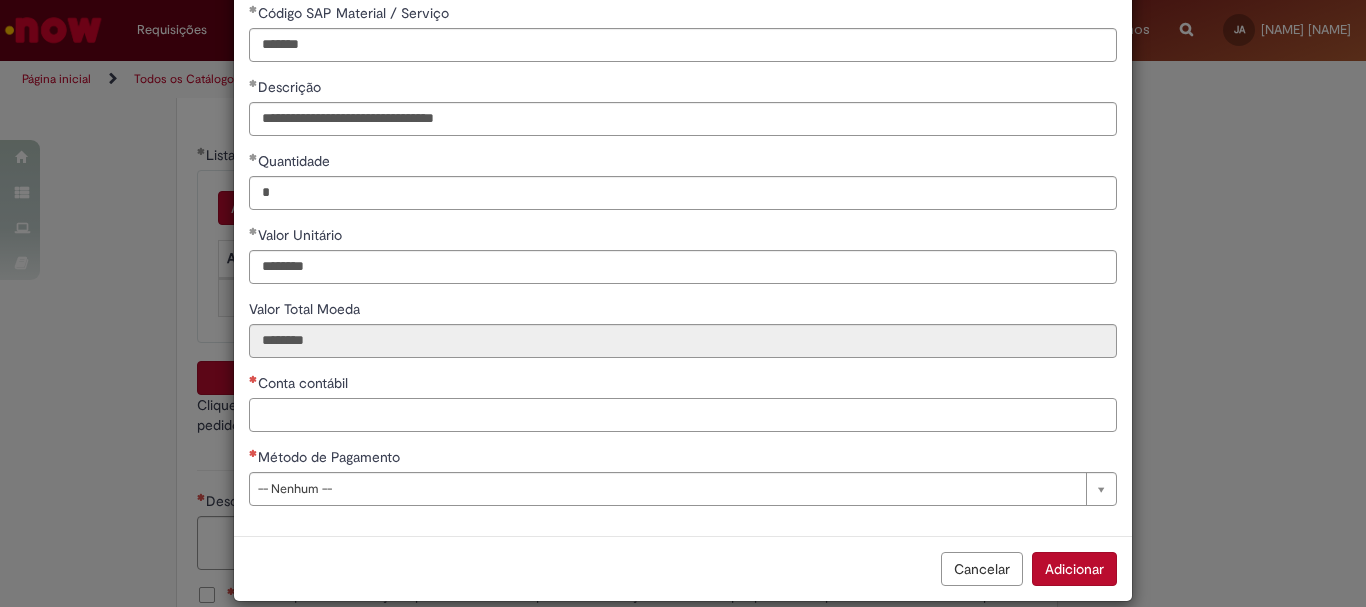 click on "Conta contábil" at bounding box center (683, 415) 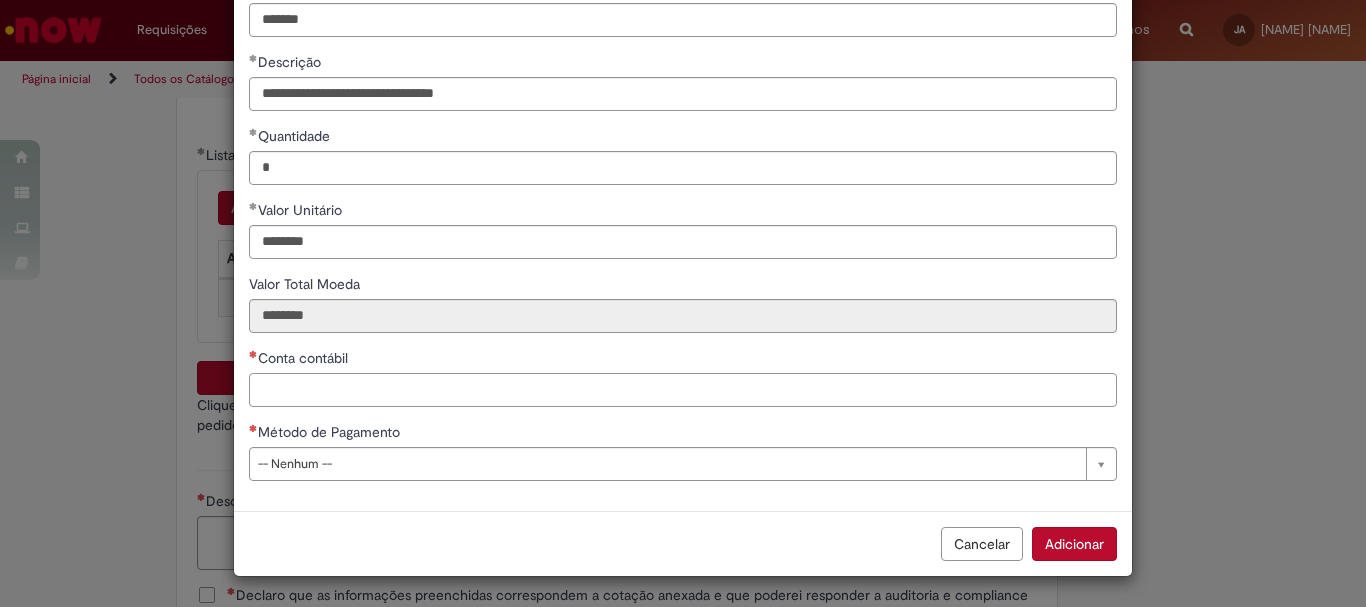 click on "Conta contábil" at bounding box center [683, 390] 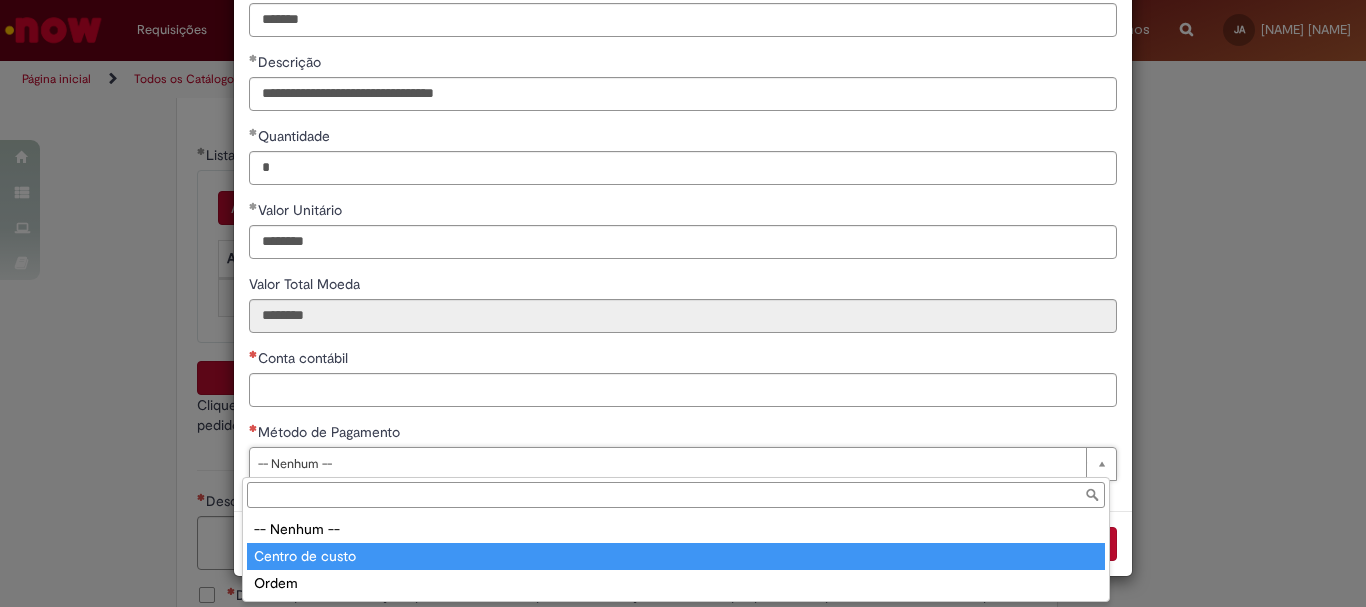 type on "**********" 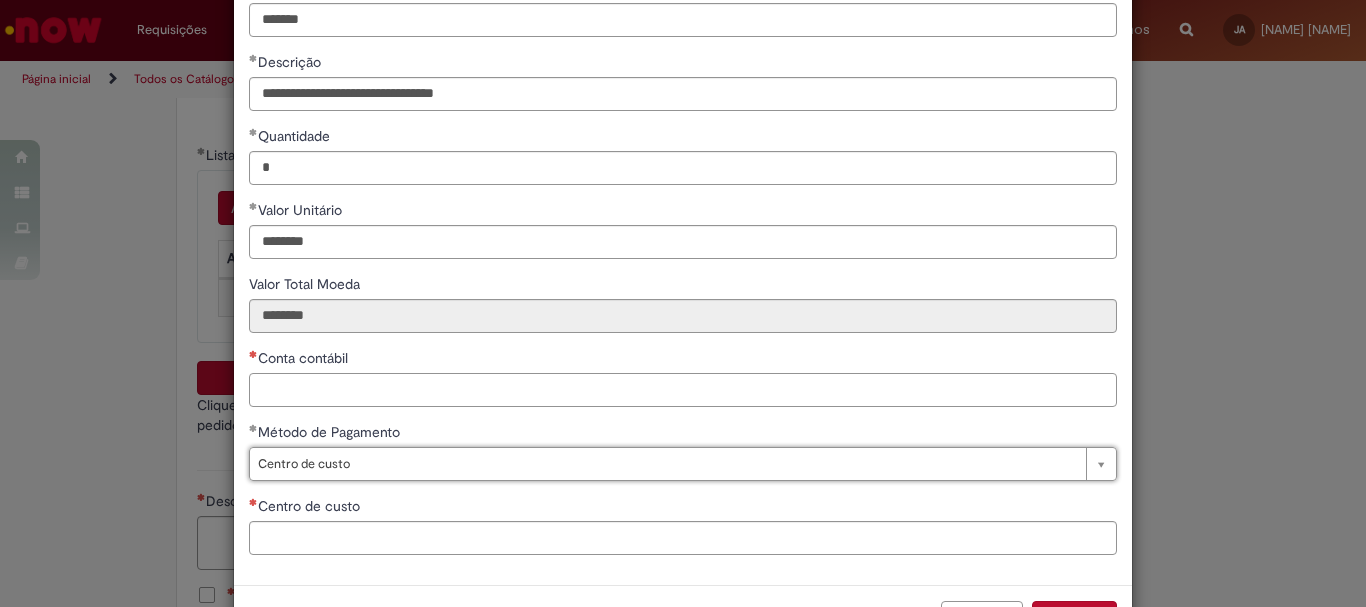 click on "Conta contábil" at bounding box center [683, 390] 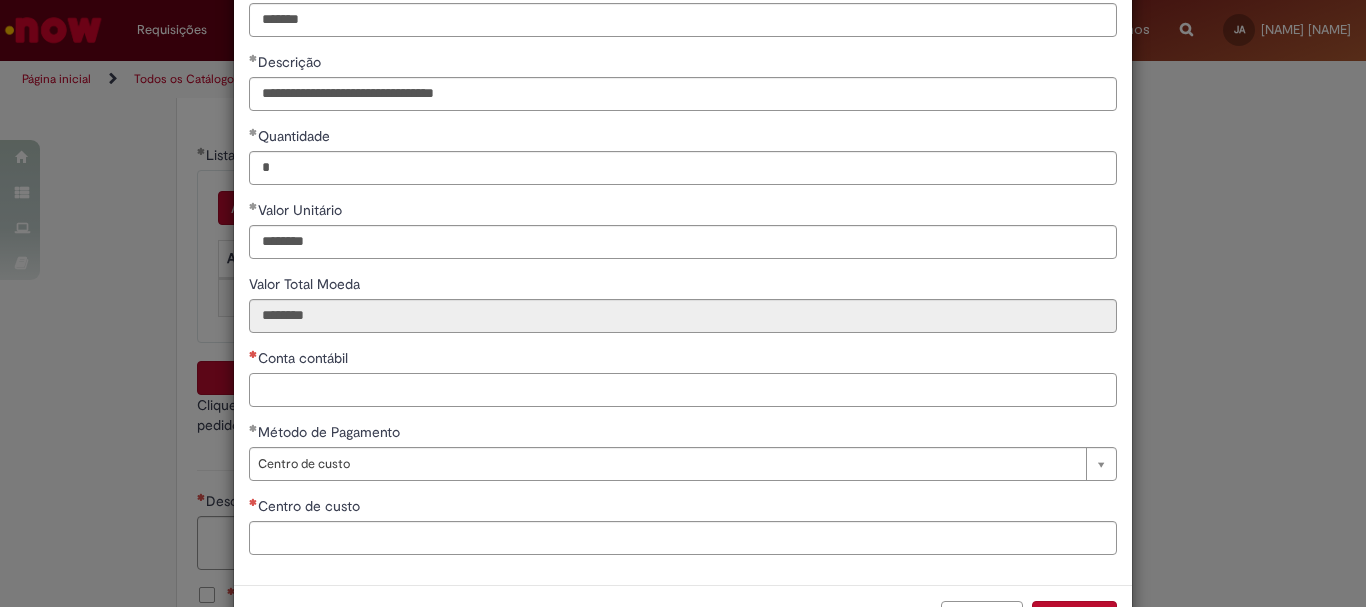 paste on "********" 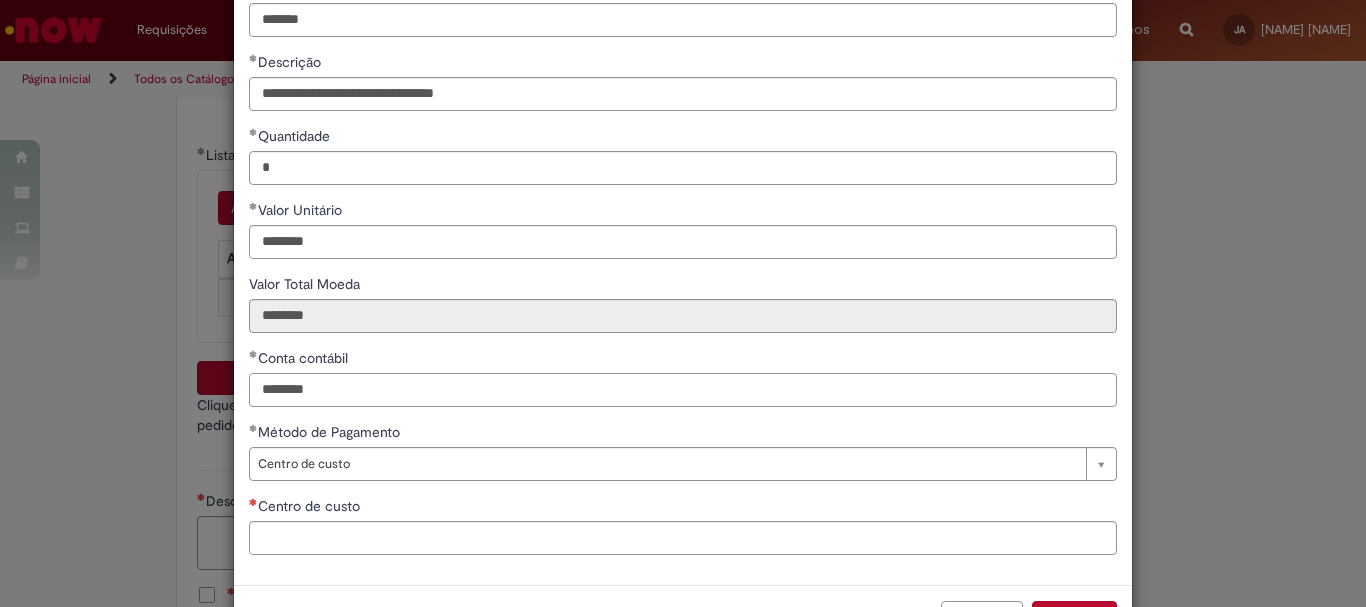 type on "********" 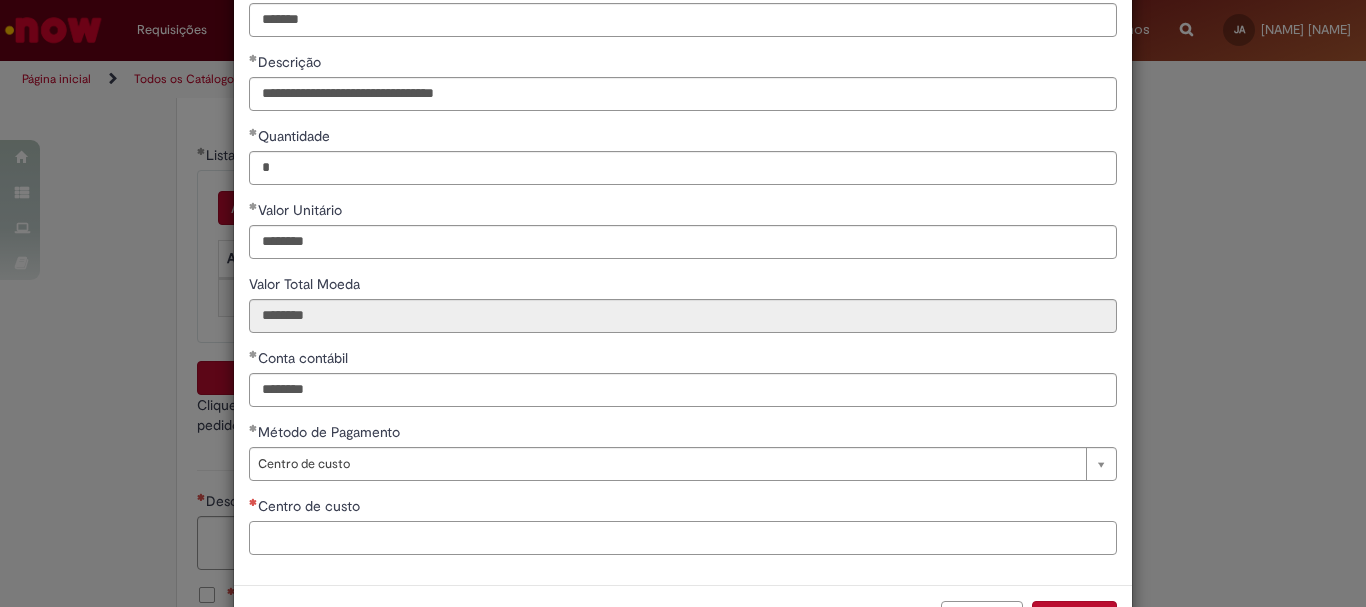 click on "Centro de custo" at bounding box center [683, 538] 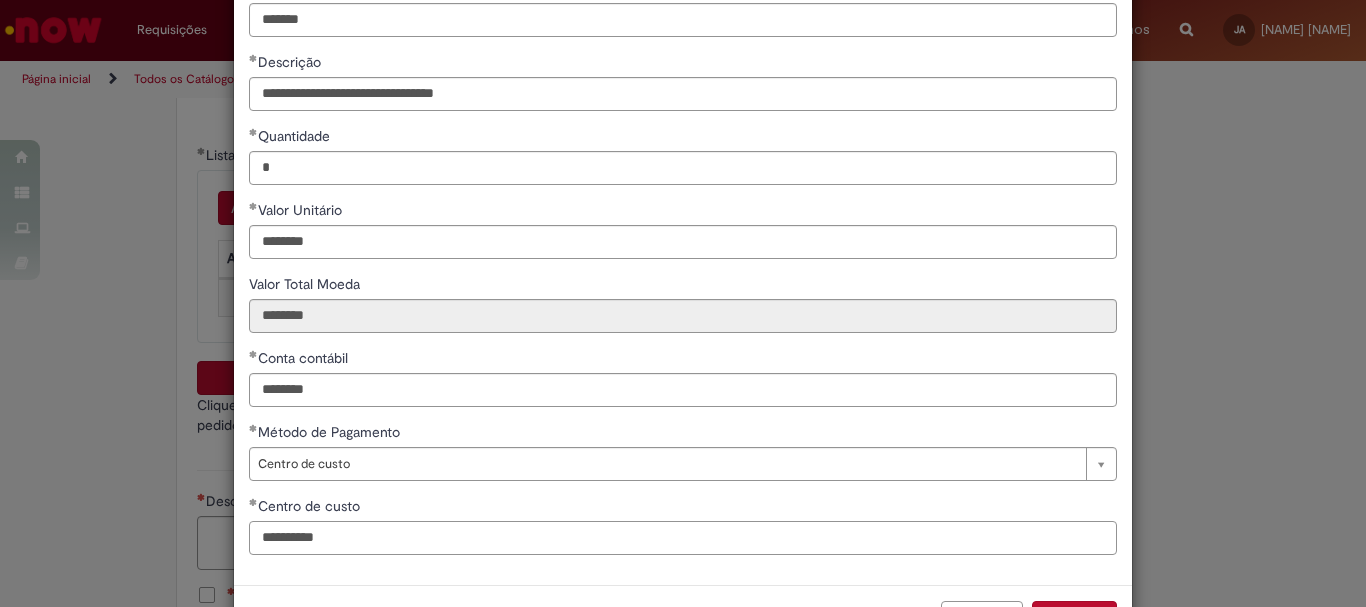 scroll, scrollTop: 199, scrollLeft: 0, axis: vertical 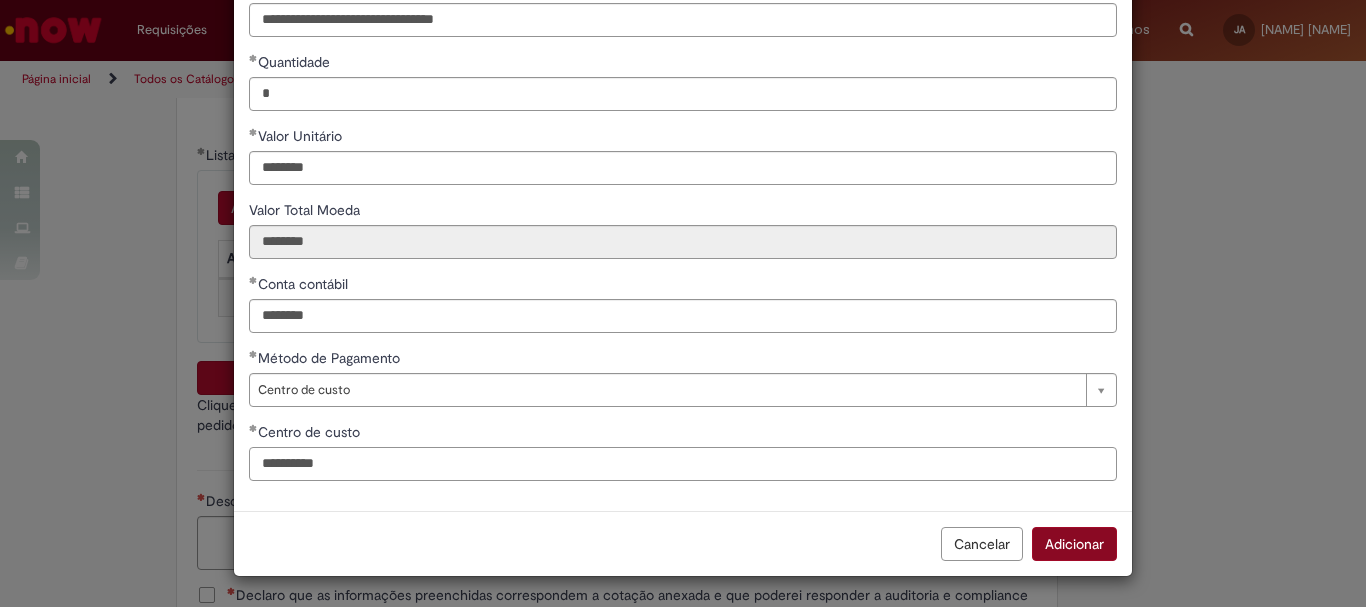 type on "**********" 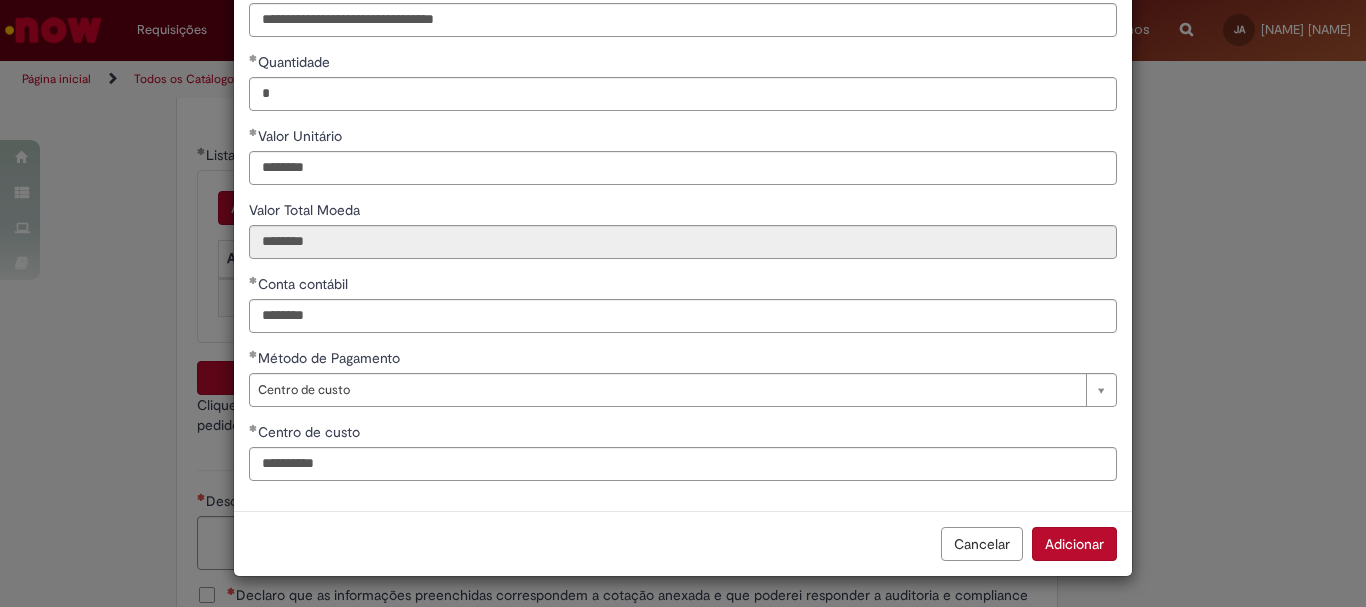 click on "Adicionar" at bounding box center (1074, 544) 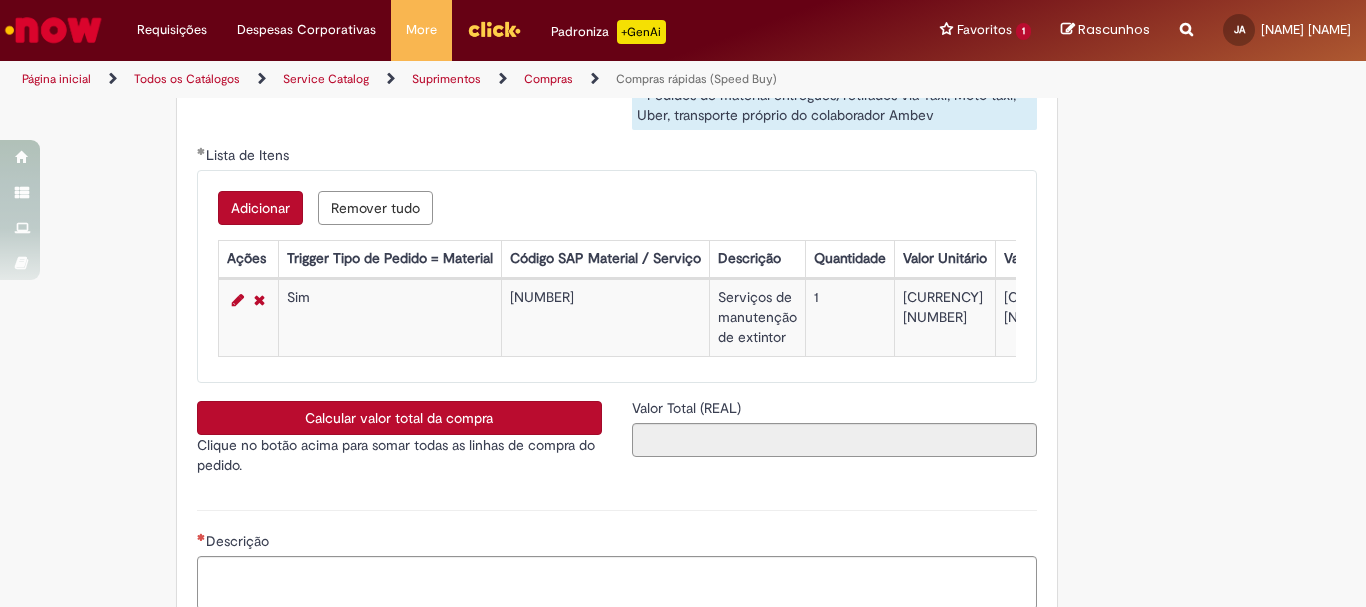 scroll, scrollTop: 3400, scrollLeft: 0, axis: vertical 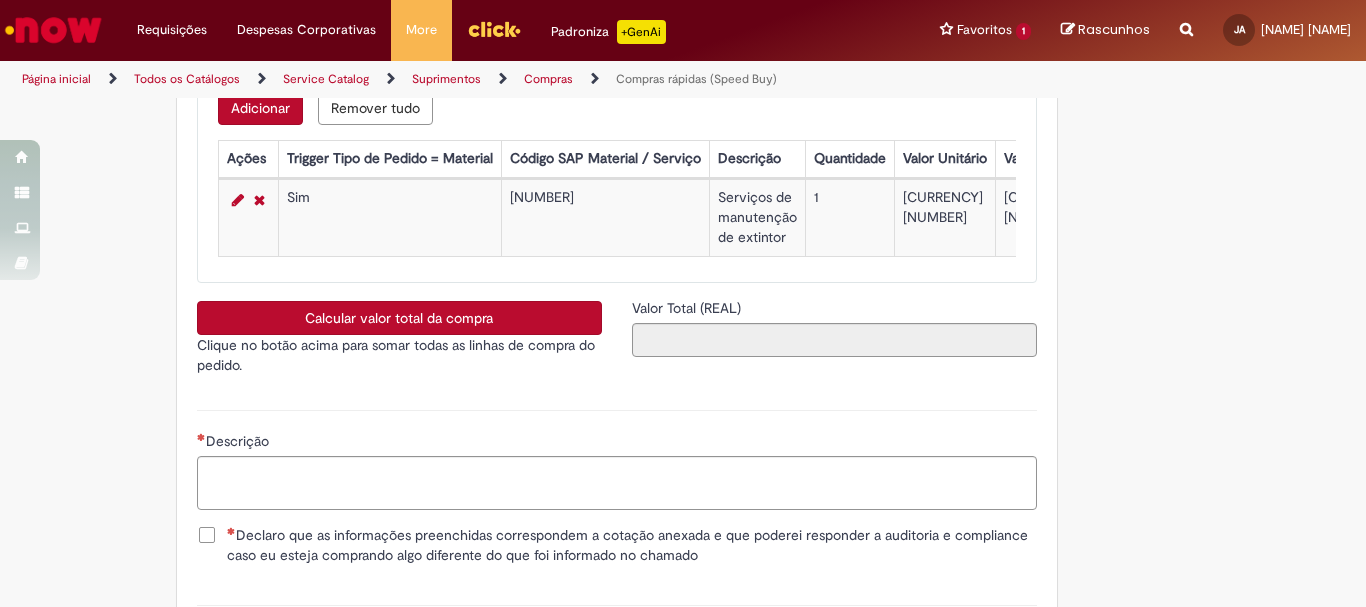 click on "Calcular valor total da compra" at bounding box center (399, 318) 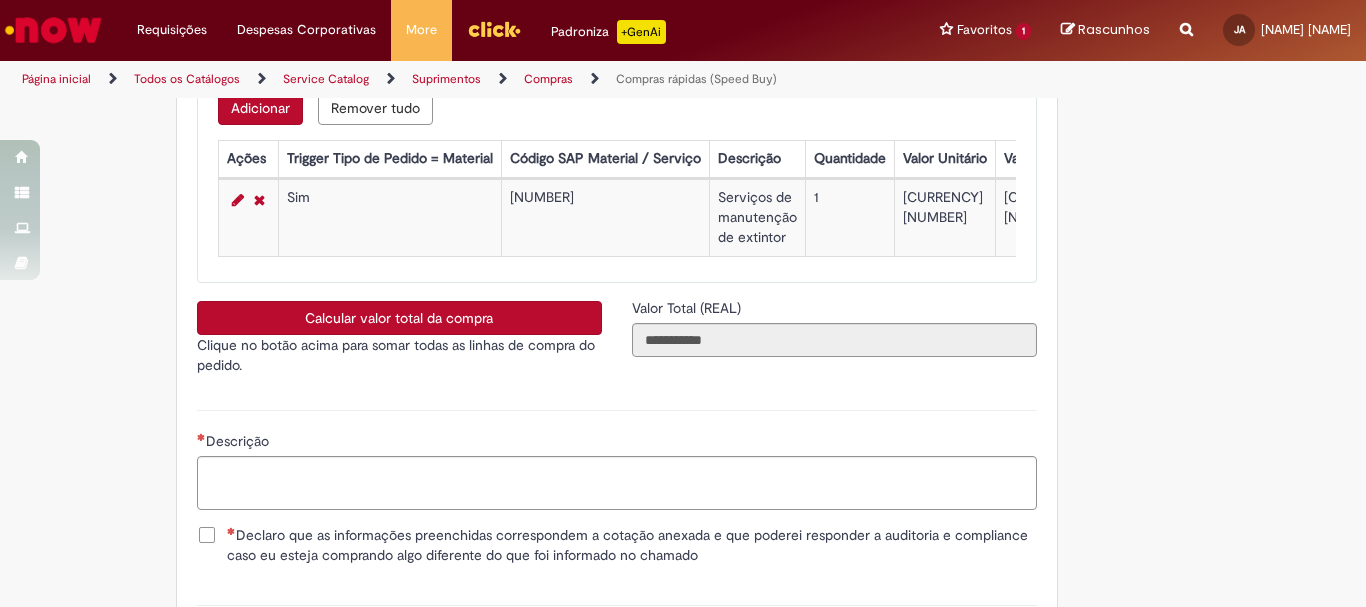 scroll, scrollTop: 3500, scrollLeft: 0, axis: vertical 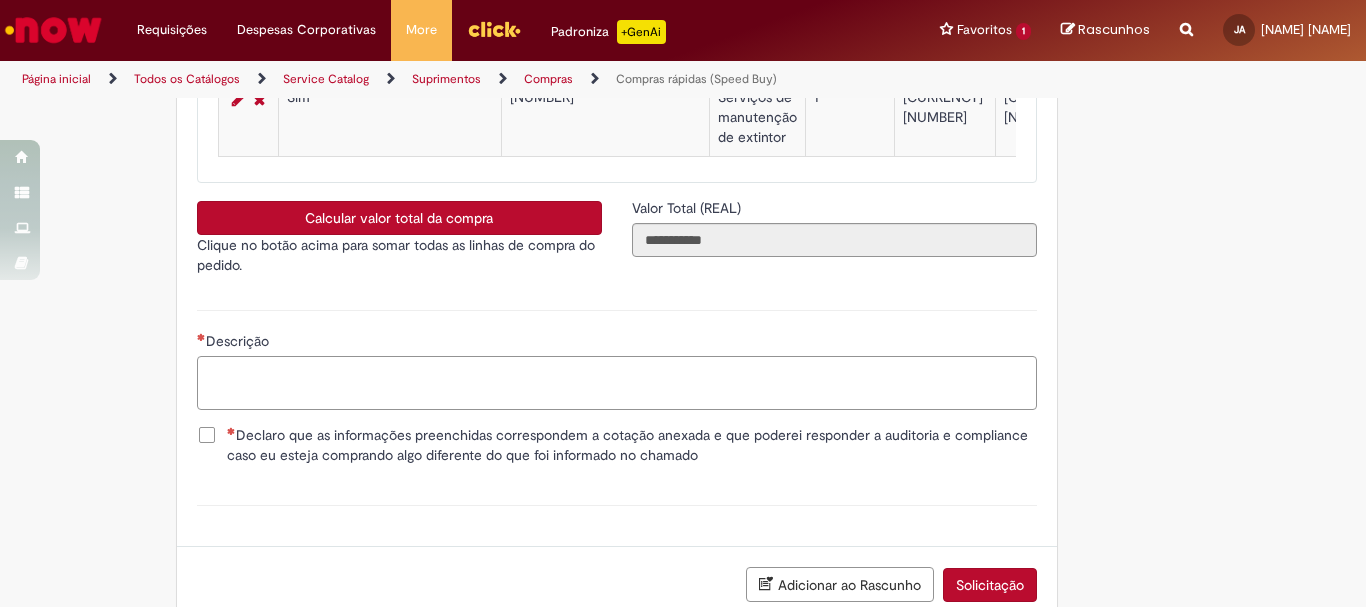 click on "Descrição" at bounding box center (617, 383) 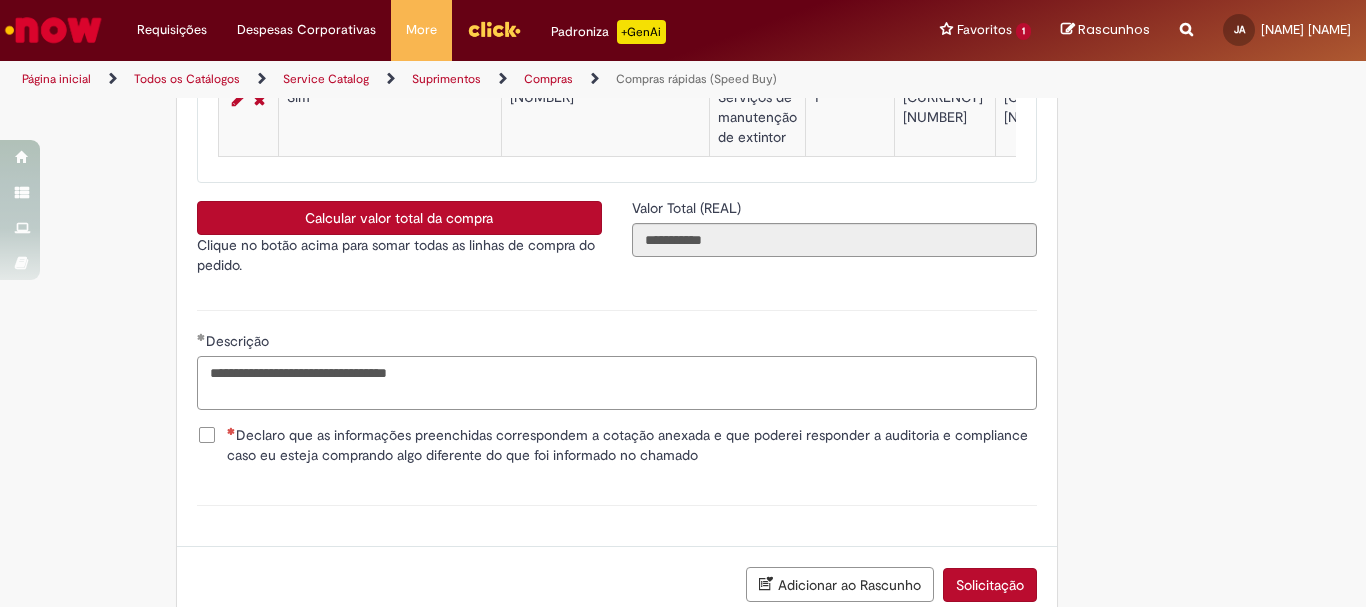 type on "**********" 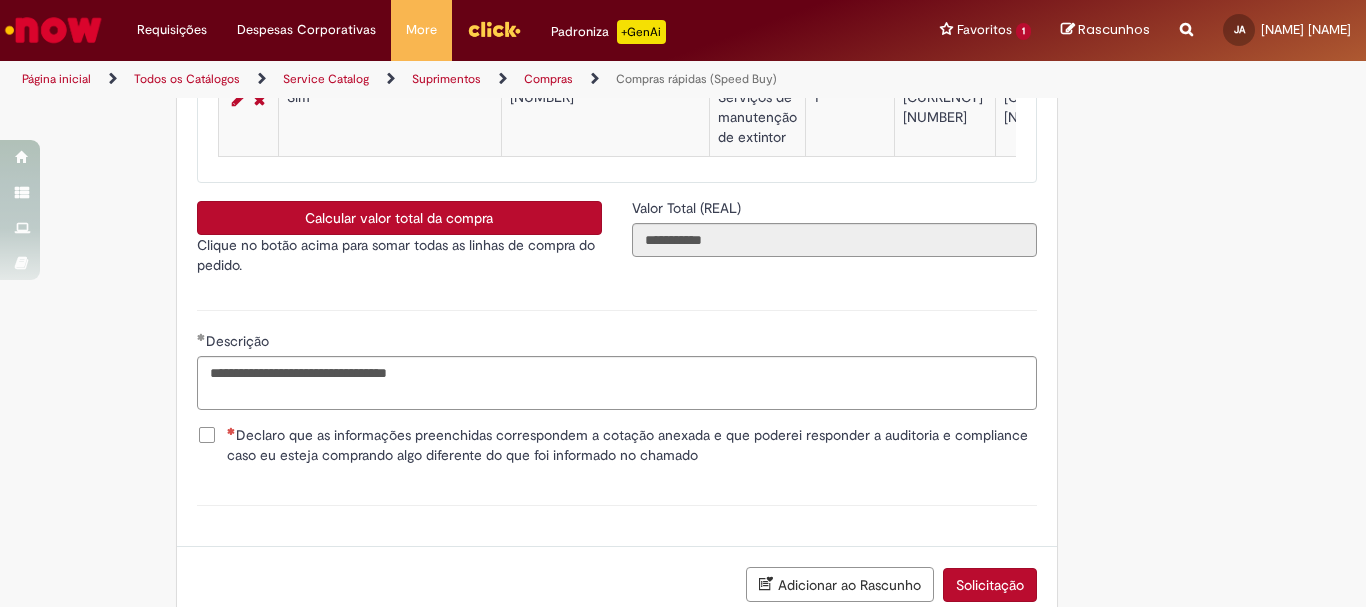 click on "Declaro que as informações preenchidas correspondem a cotação anexada e que poderei responder a auditoria e compliance caso eu esteja comprando algo diferente do que foi informado no chamado" at bounding box center (632, 445) 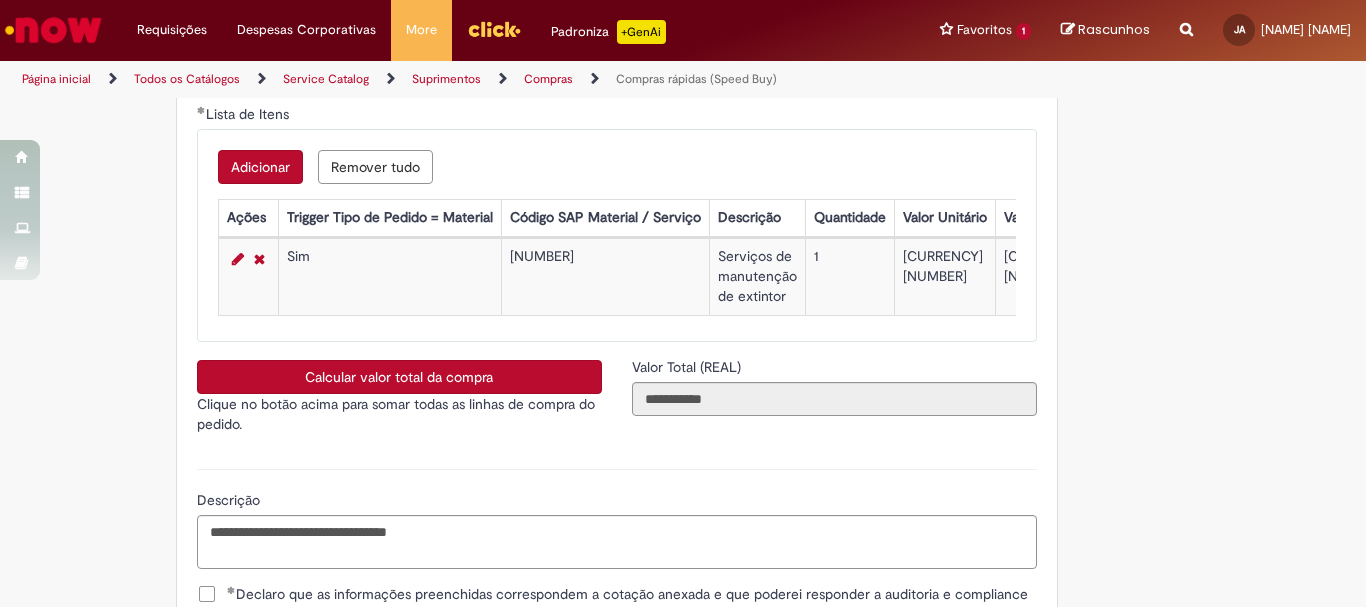scroll, scrollTop: 3641, scrollLeft: 0, axis: vertical 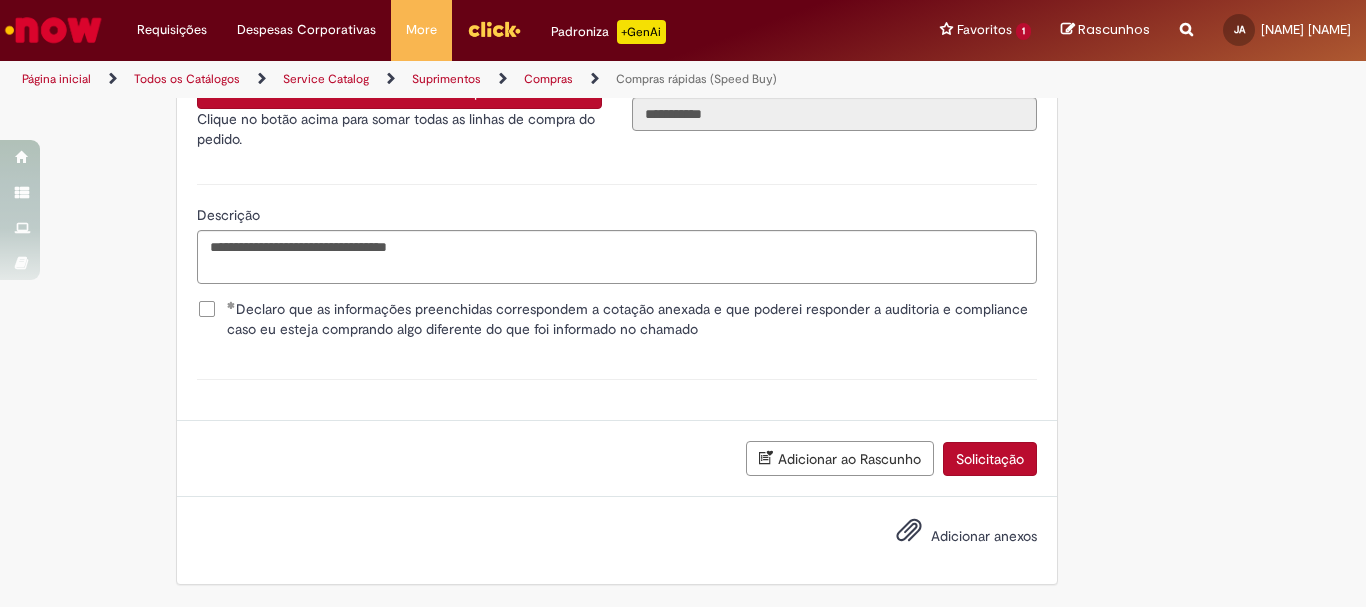 click on "Solicitação" at bounding box center (990, 459) 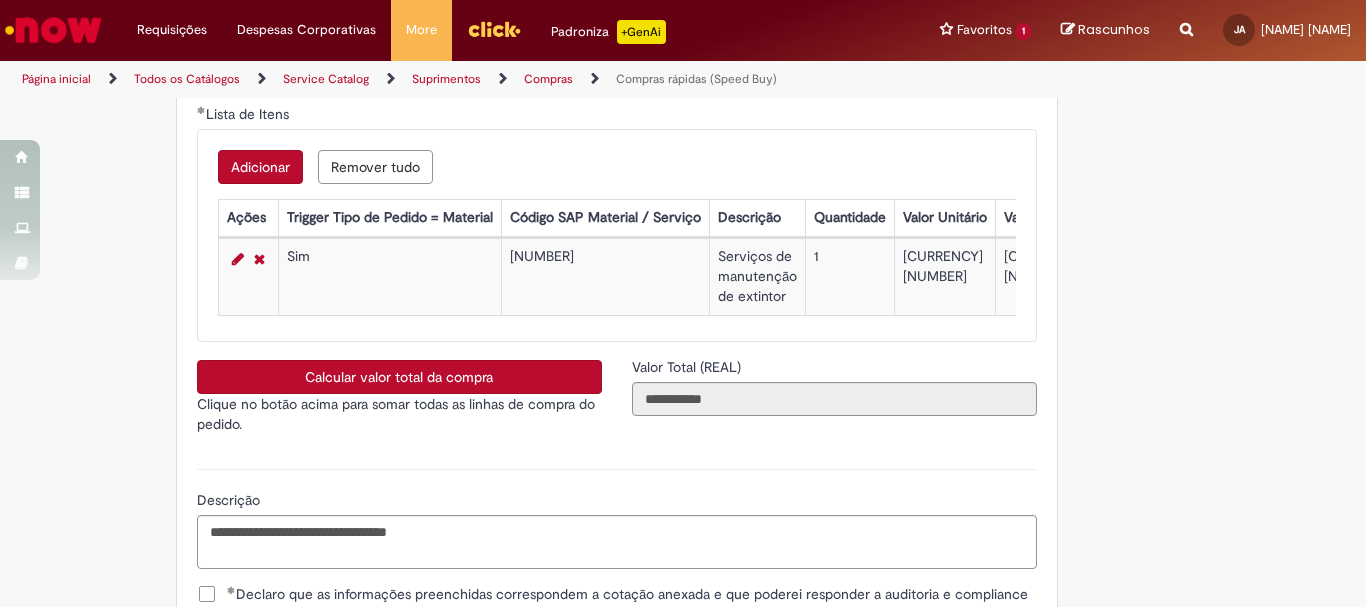 scroll, scrollTop: 3641, scrollLeft: 0, axis: vertical 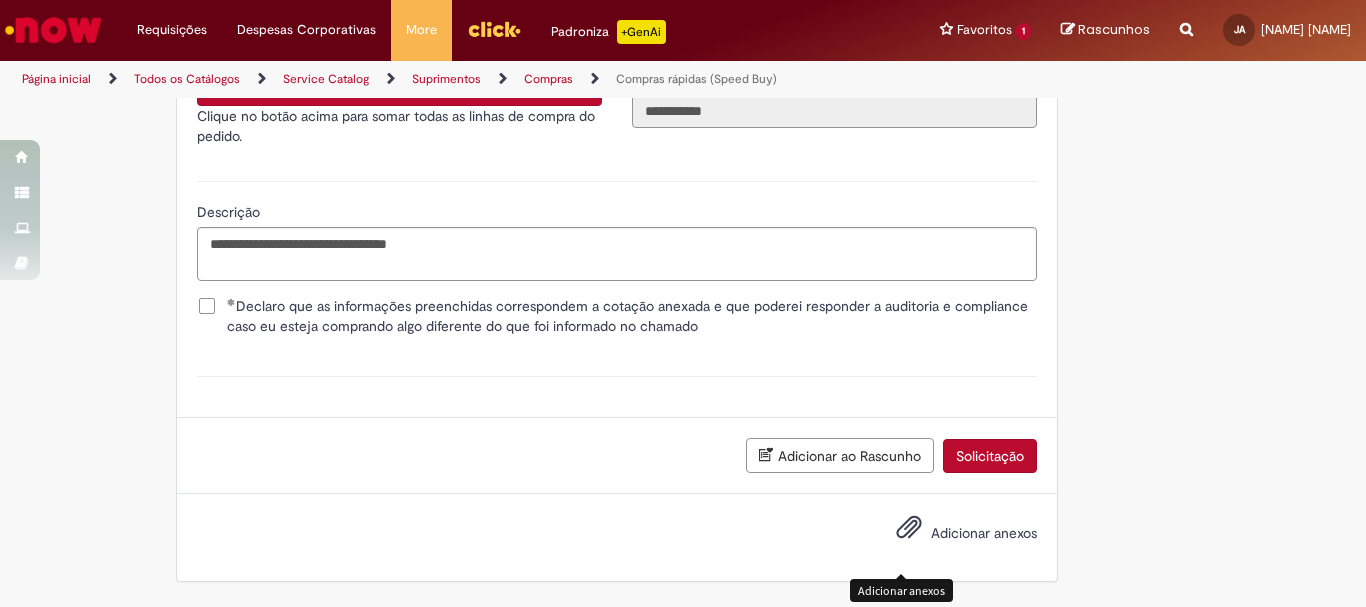 click at bounding box center (909, 528) 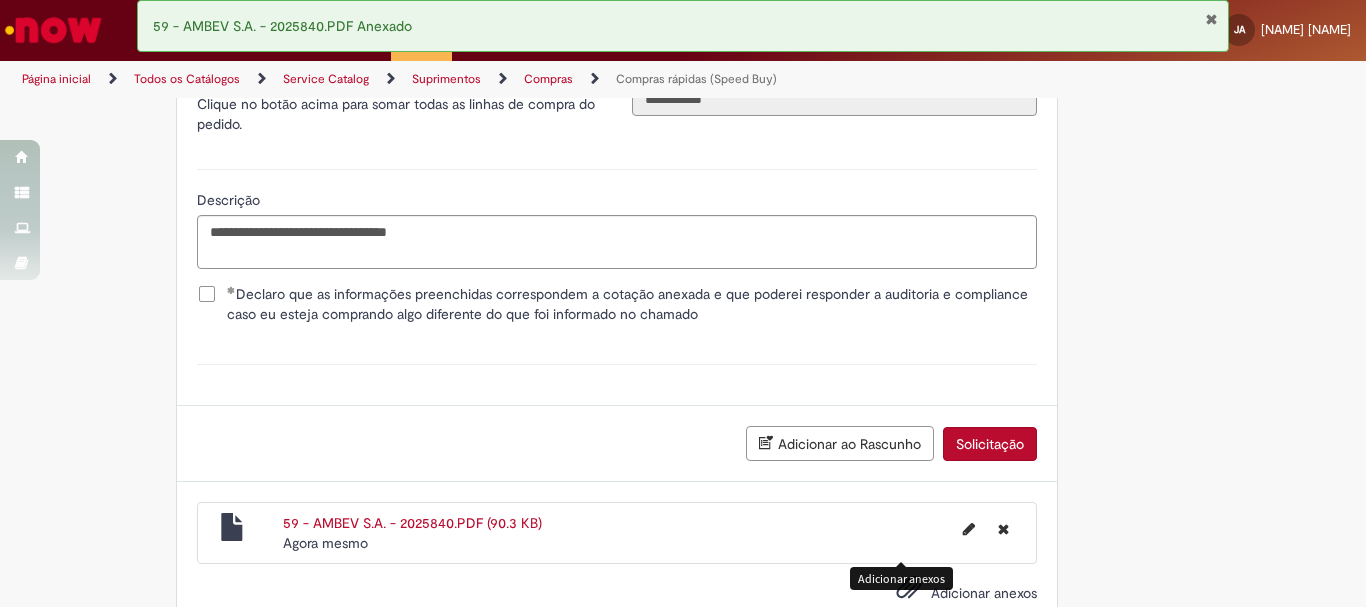 scroll, scrollTop: 3713, scrollLeft: 0, axis: vertical 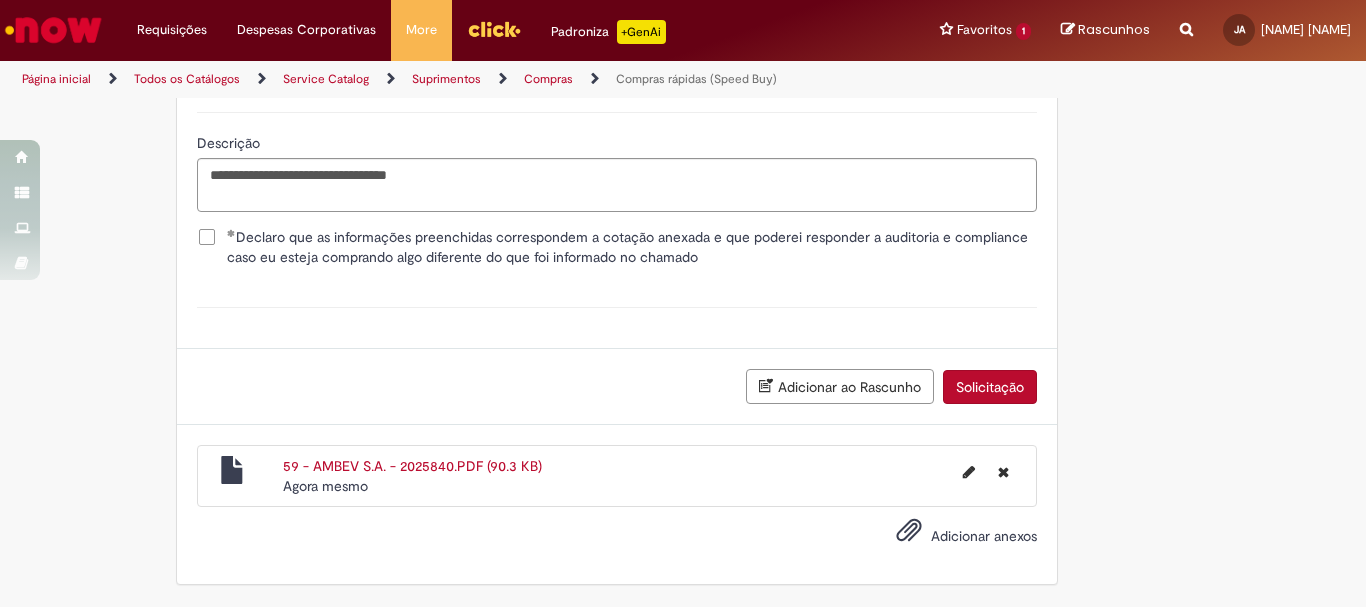 click on "Obrigatório um anexo.
Adicionar a Favoritos
Compras rápidas (Speed Buy)
Chamado destinado para a geração de pedido de compra de indiretos.
O Speed buy é a ferramenta oficial para a geração de pedidos de compra que atenda aos seguintes requisitos:
Compras de material e serviço indiretos
Compras inferiores a R$13.000 *
Compras com fornecedores nacionais
Compras de material sem contrato ativo no SAP para o centro solicitado
* Essa cota é referente ao tipo de solicitação padrão de Speed buy. Os chamados com cotas especiais podem possuir valores divergentes.
Regras de Utilização
No campo “Tipo de Solicitação” selecionar a opção correspondente a sua unidade de negócio.
Solicitação Padrão de Speed buy:
Fábricas, centros de Excelência e de Distribuição:  habilitado para todos usuários ambev
Ativos   de TI:" at bounding box center (683, -1496) 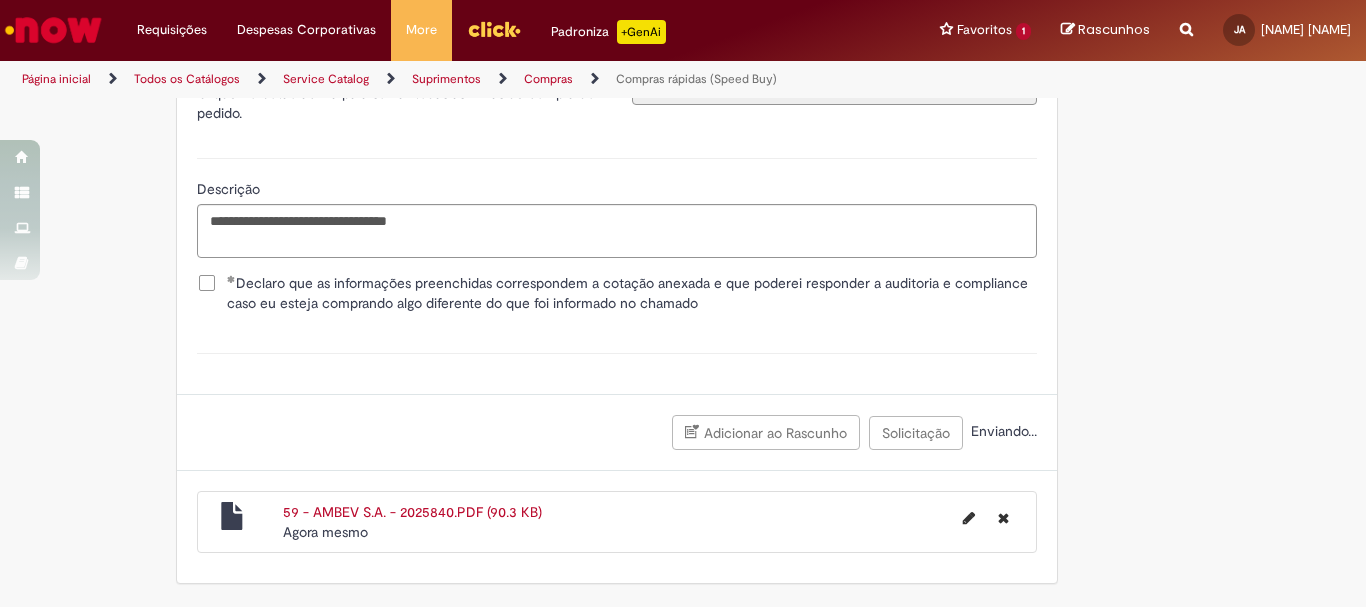 scroll, scrollTop: 3667, scrollLeft: 0, axis: vertical 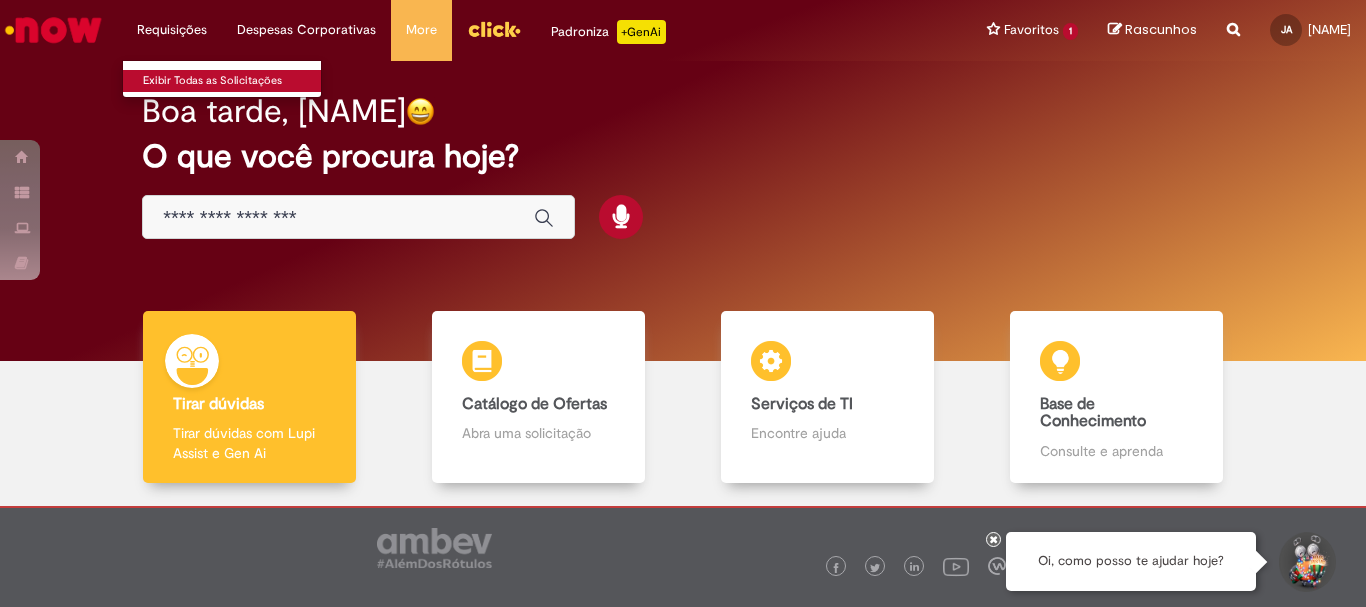 click on "Exibir Todas as Solicitações" at bounding box center (233, 81) 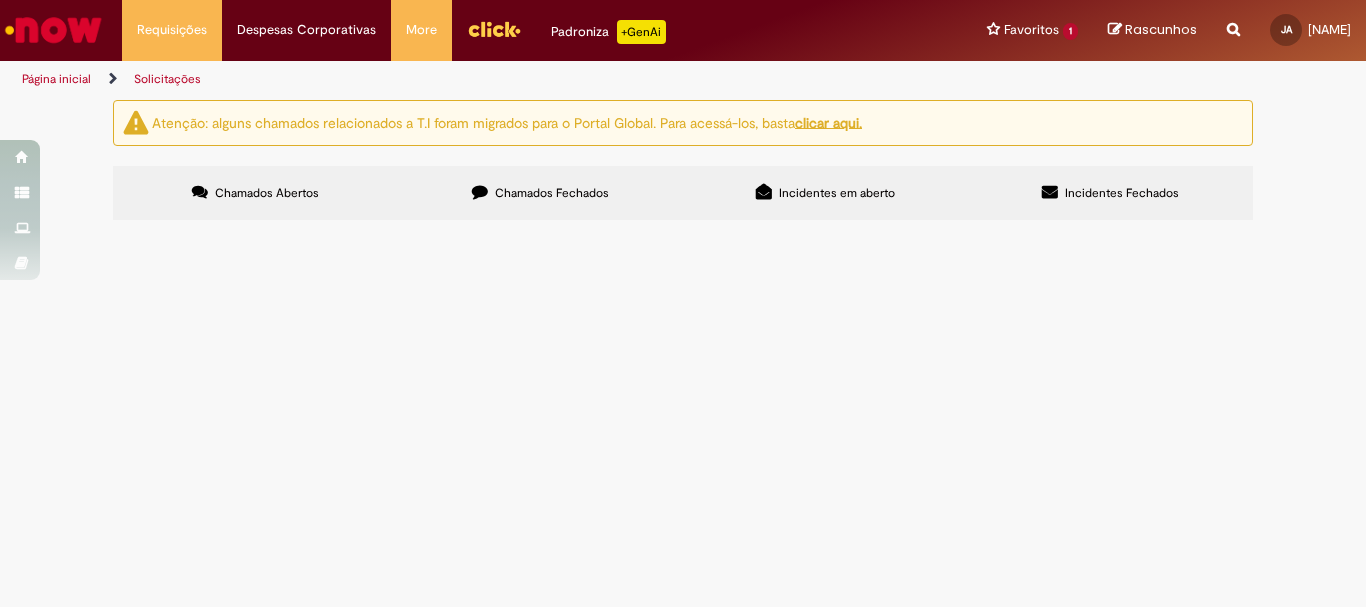 click on "Chamados Fechados" at bounding box center [540, 193] 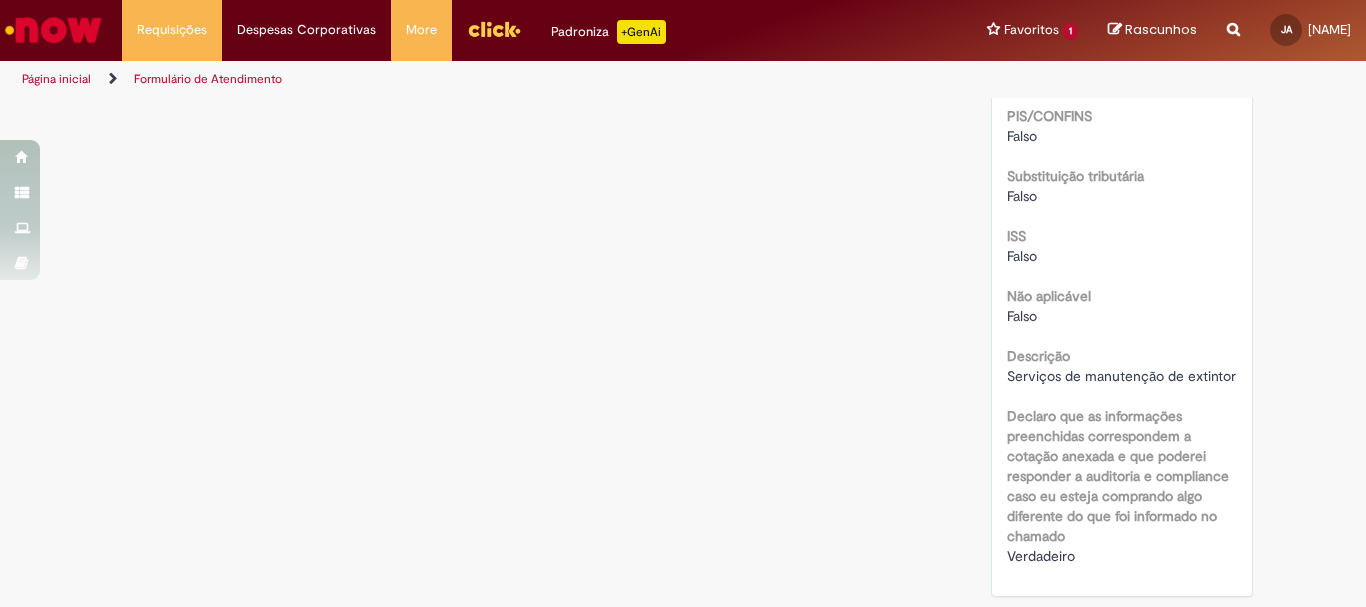scroll, scrollTop: 2202, scrollLeft: 0, axis: vertical 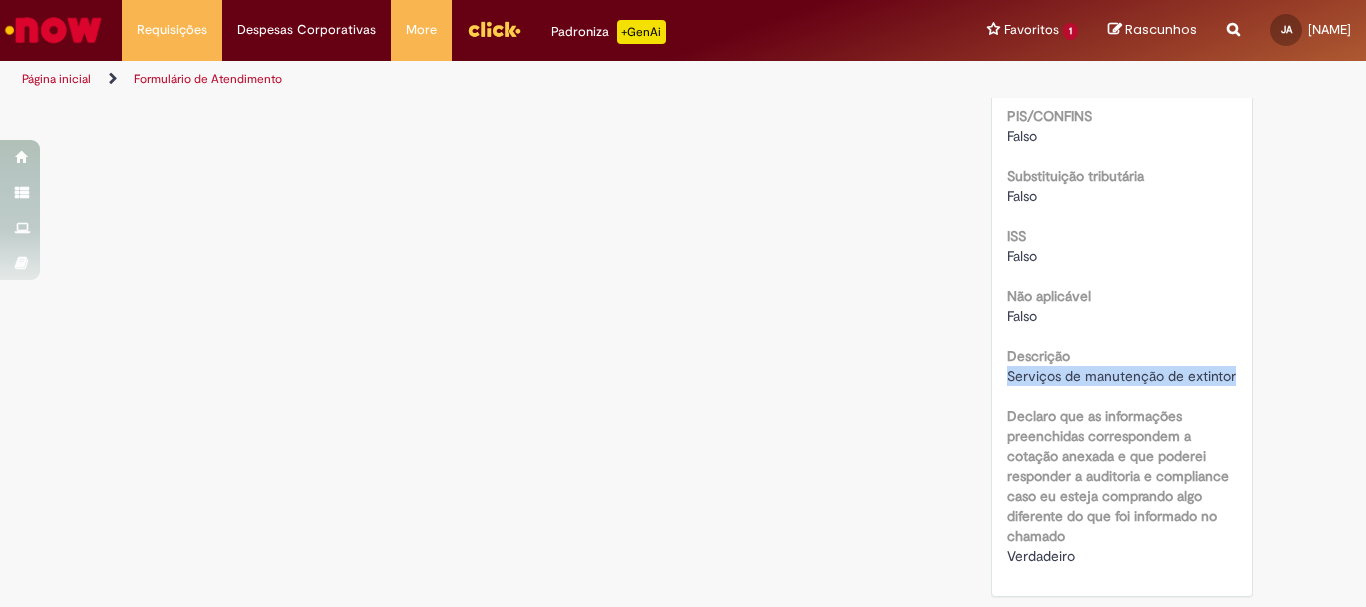drag, startPoint x: 995, startPoint y: 375, endPoint x: 1230, endPoint y: 382, distance: 235.10423 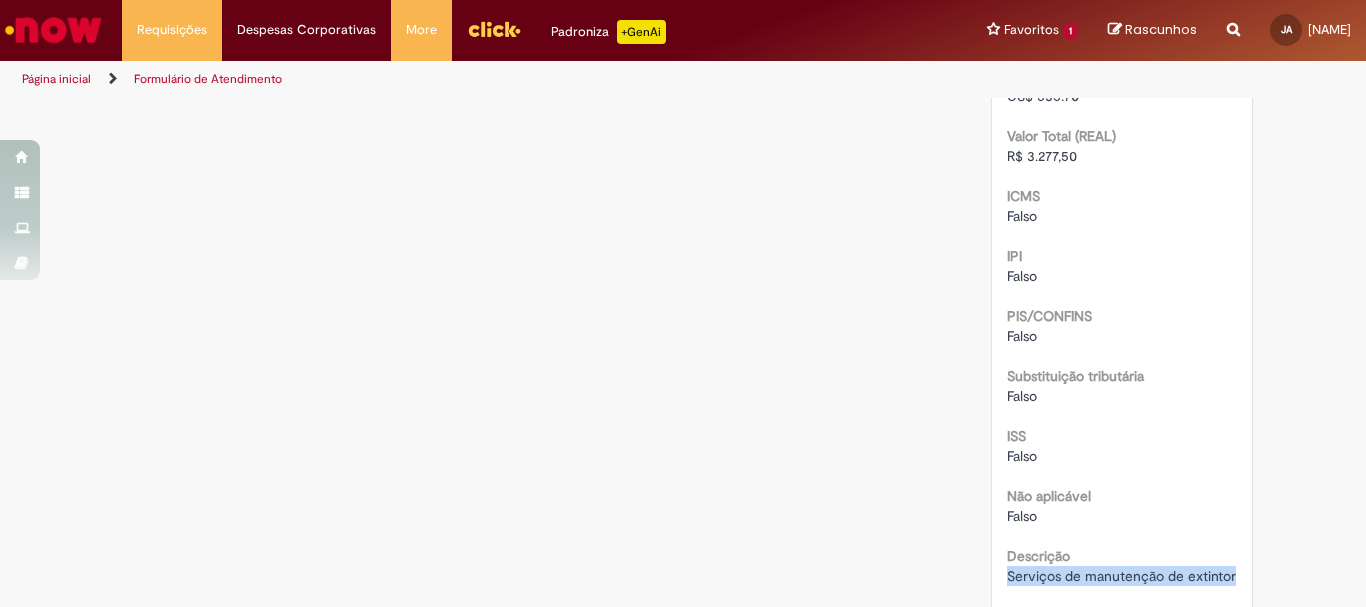 scroll, scrollTop: 2002, scrollLeft: 0, axis: vertical 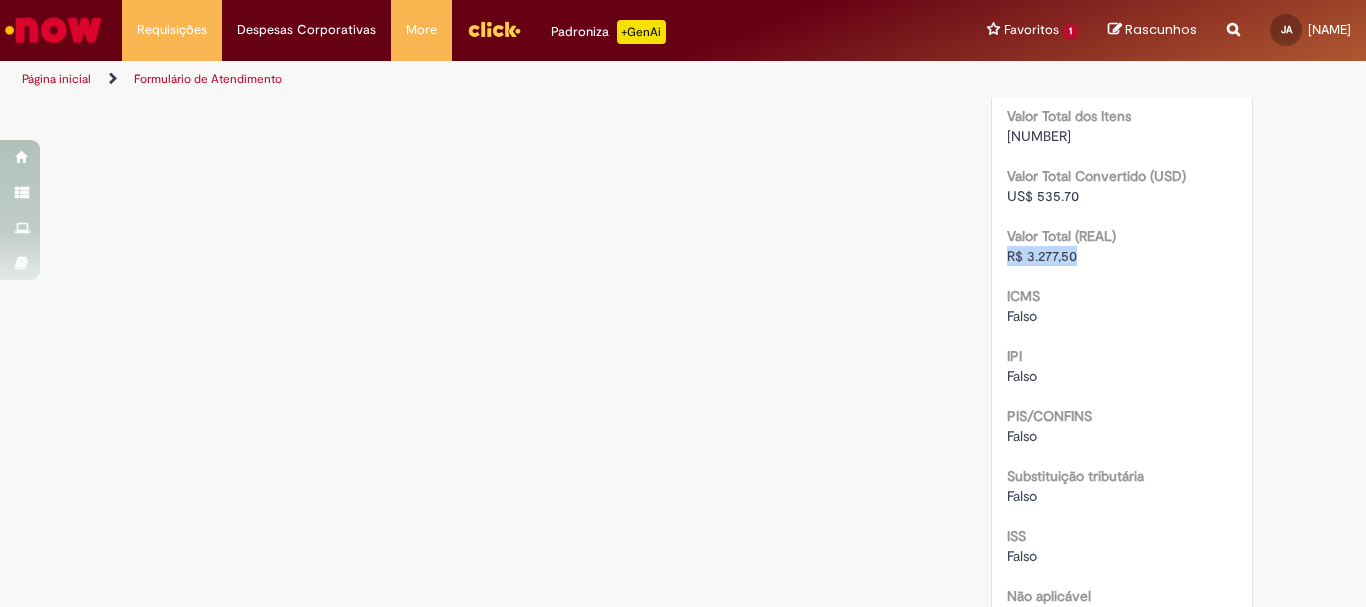 drag, startPoint x: 1001, startPoint y: 254, endPoint x: 1114, endPoint y: 265, distance: 113.534134 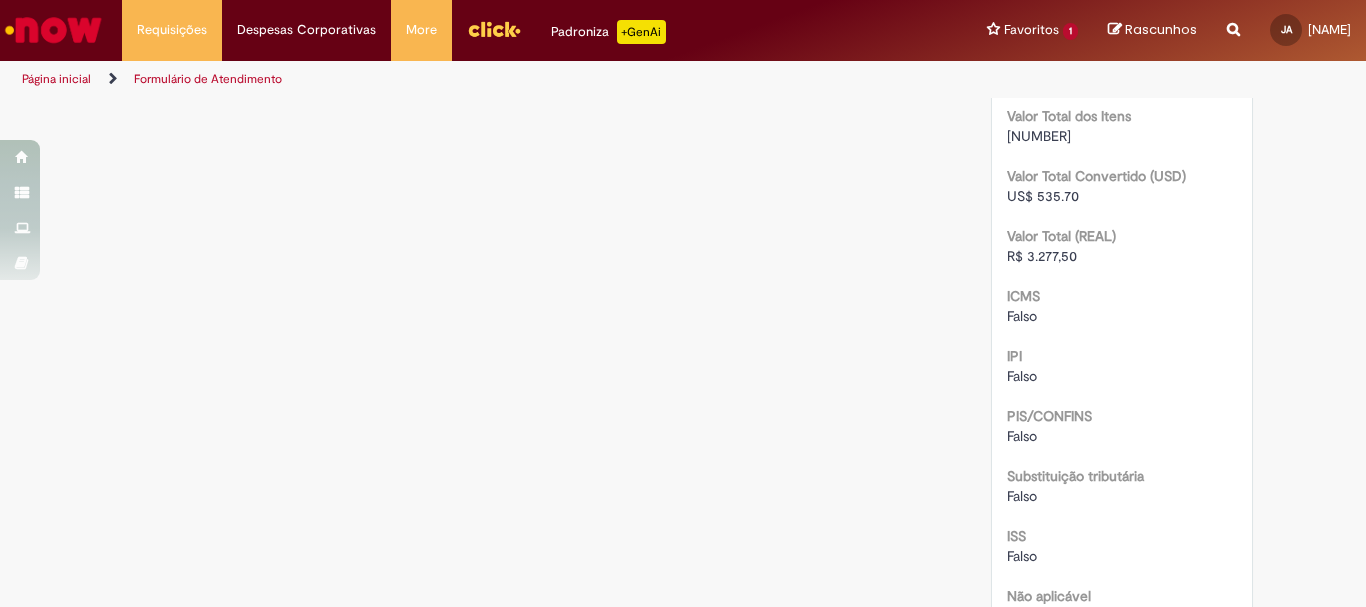 click on "Falso" at bounding box center [1122, 376] 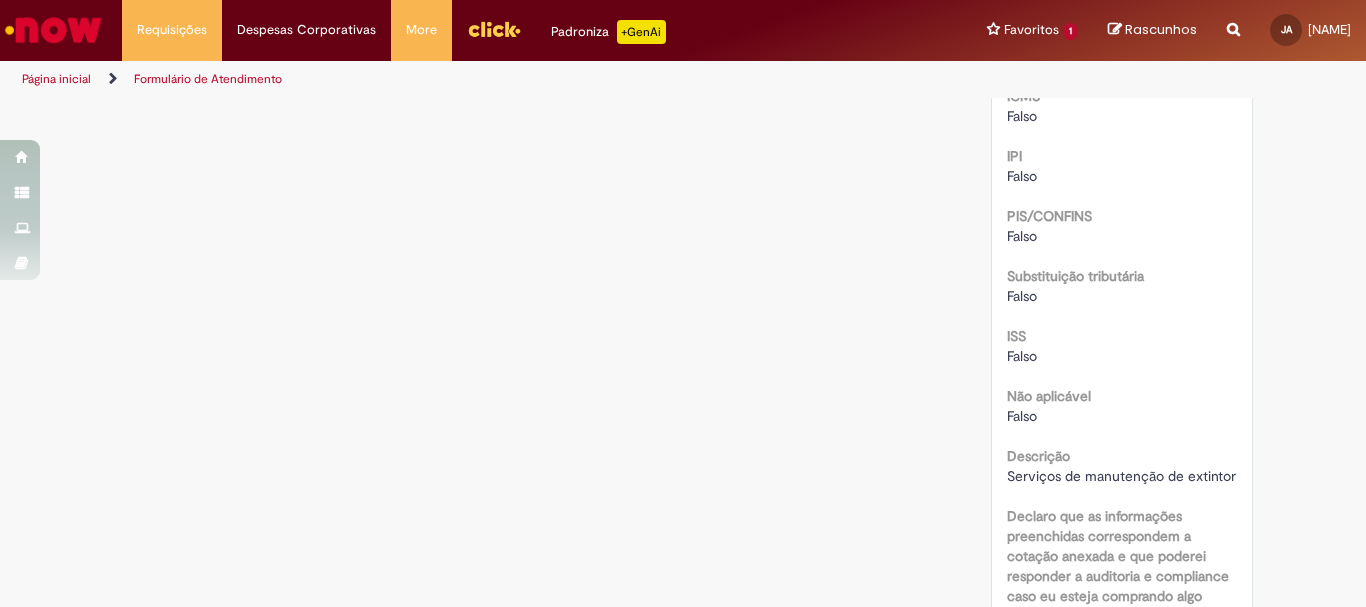 scroll, scrollTop: 2302, scrollLeft: 0, axis: vertical 